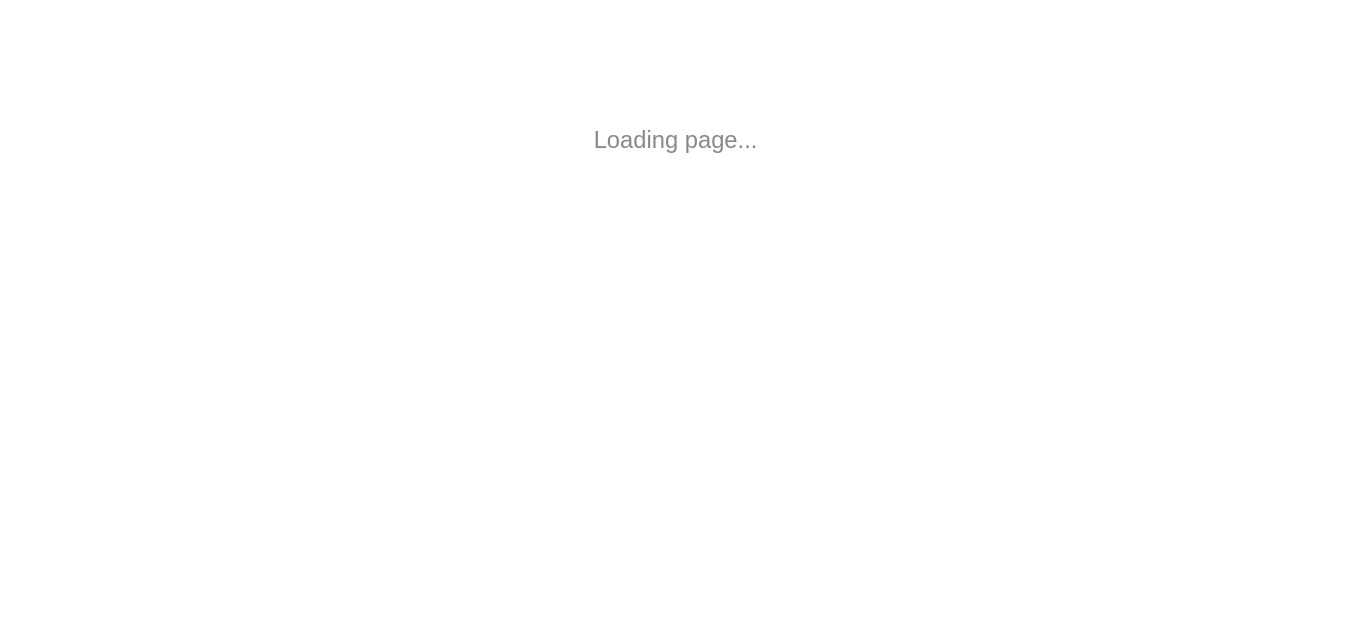 scroll, scrollTop: 0, scrollLeft: 0, axis: both 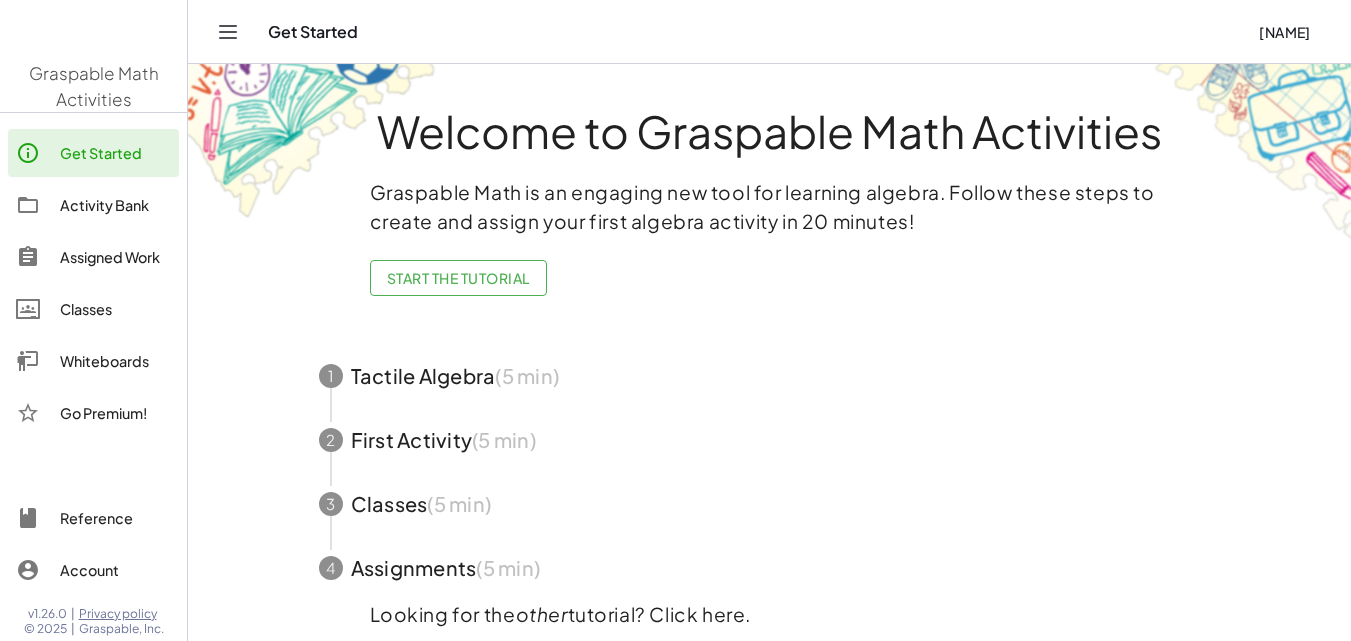 click on "Welcome to Graspable Math Activities   Graspable Math is an engaging new tool for learning algebra. Follow these steps to create and assign your first algebra activity in 20 minutes!  Start the Tutorial 1 Tactile Algebra  (5 min) 2 First Activity  (5 min) 3 Classes  (5 min) 4 Assignments  (5 min)  Looking for the  other  tutorial? Click here.  Start the Text-based GM Tutorial" 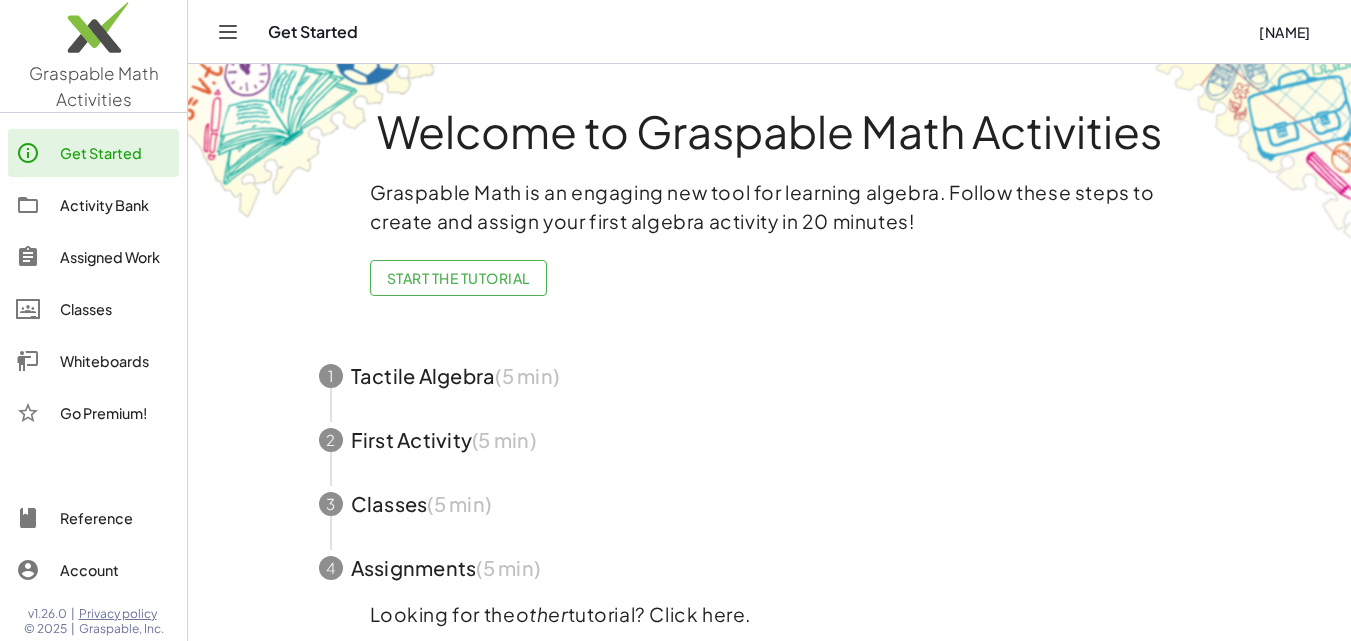 scroll, scrollTop: 76, scrollLeft: 0, axis: vertical 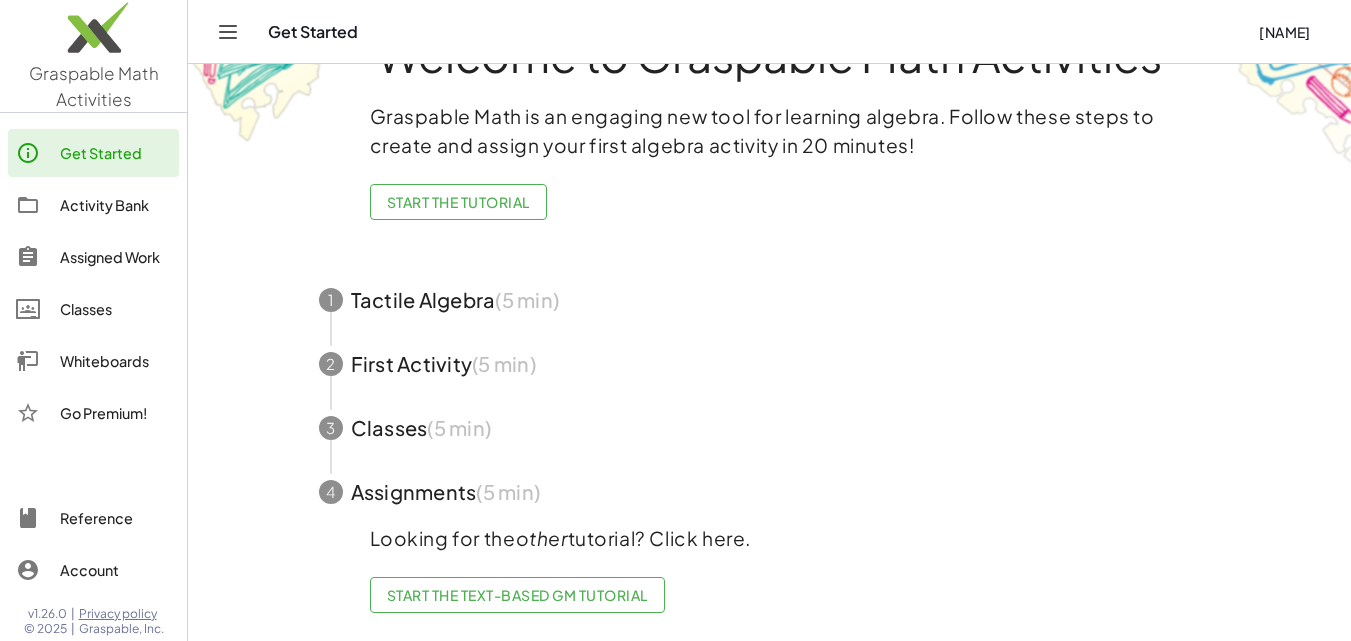 click on "Start the Text-based GM Tutorial" 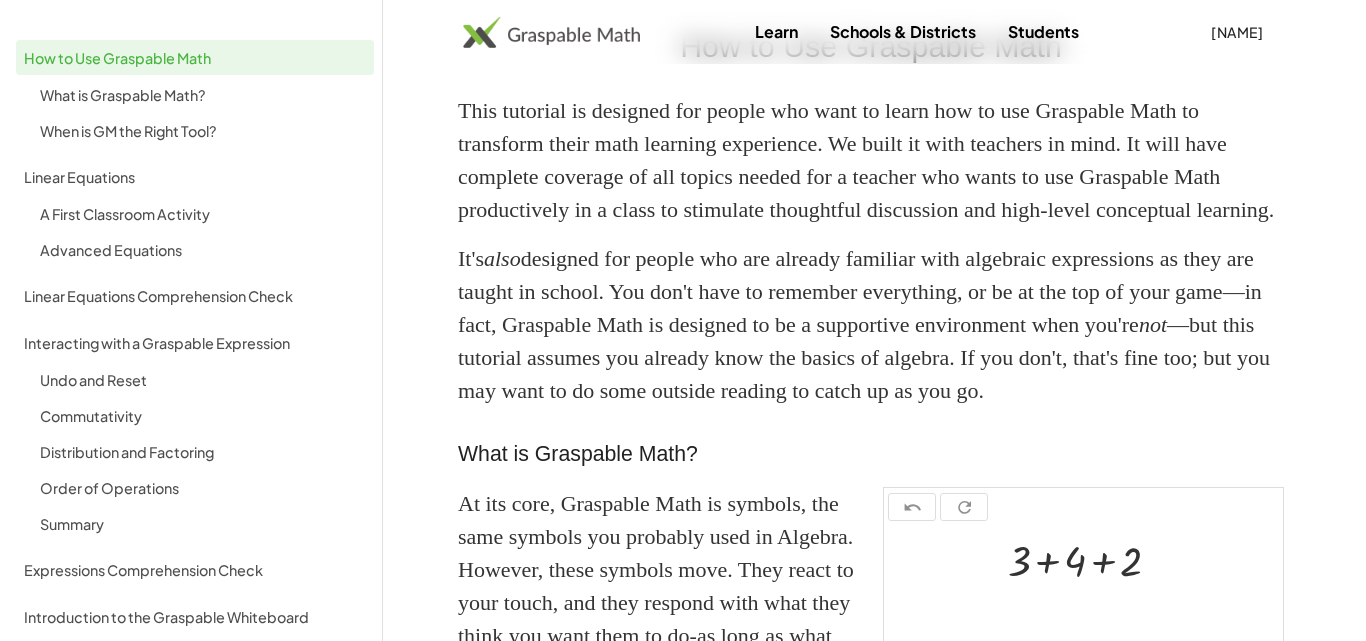 scroll, scrollTop: 0, scrollLeft: 0, axis: both 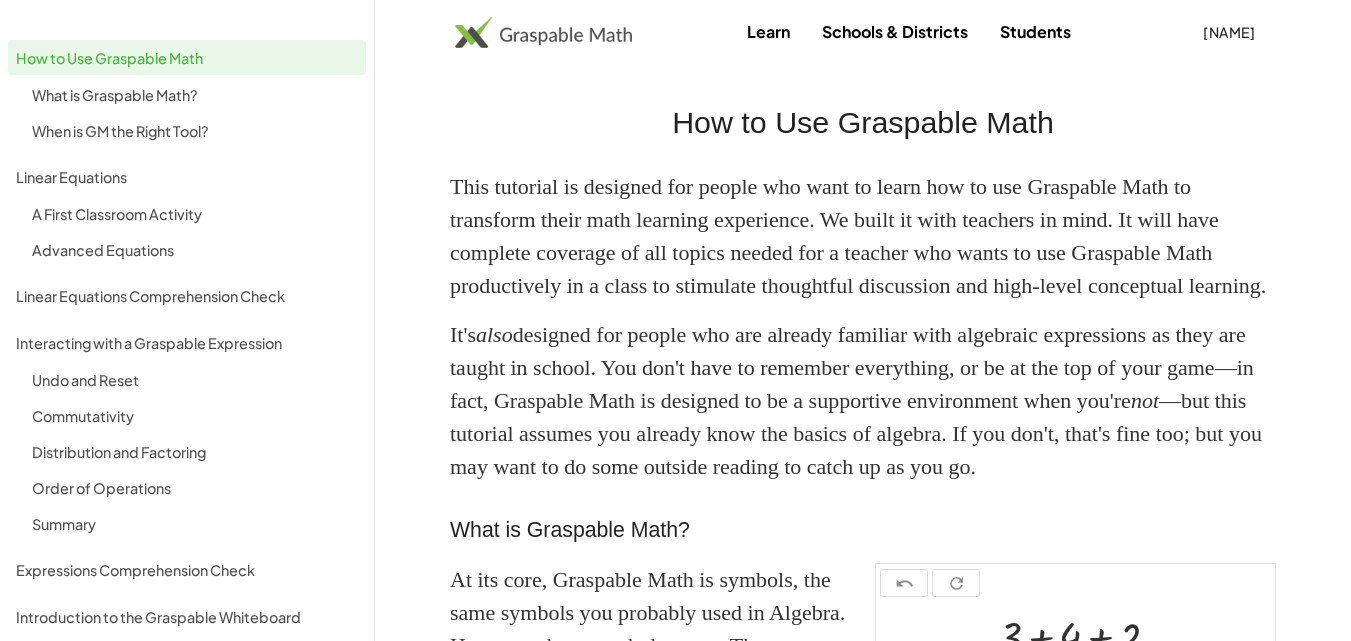 click on "[NAME]" 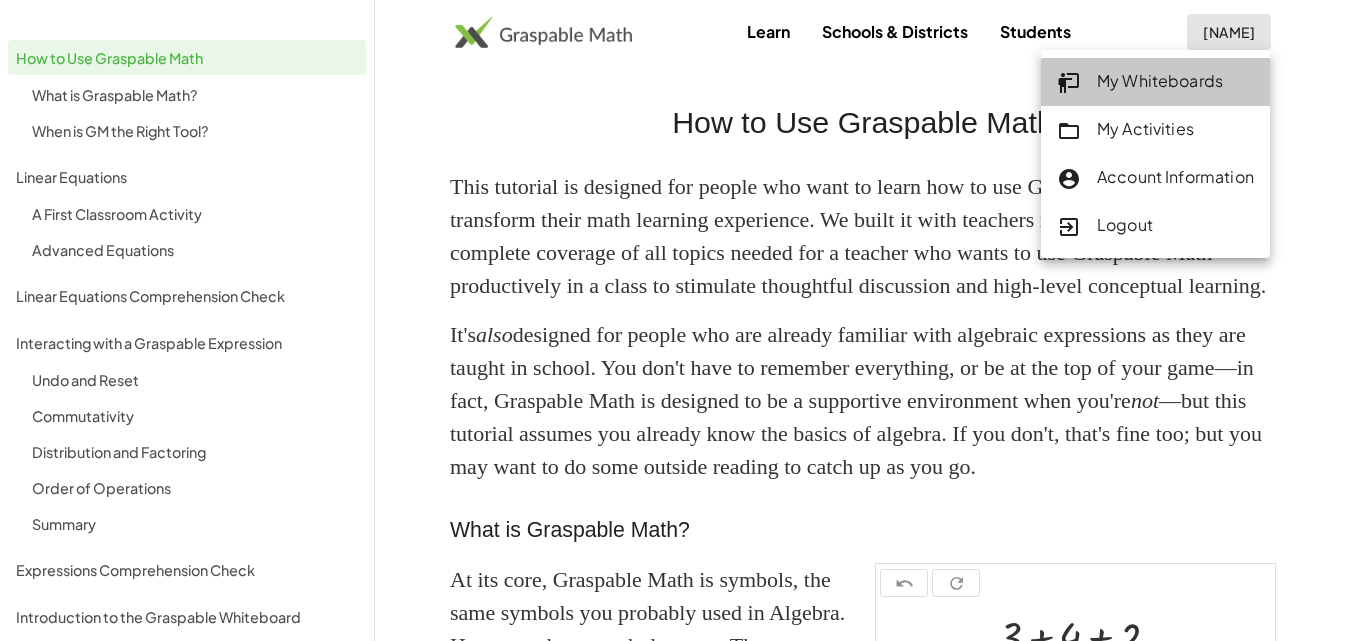 click on "My Whiteboards" 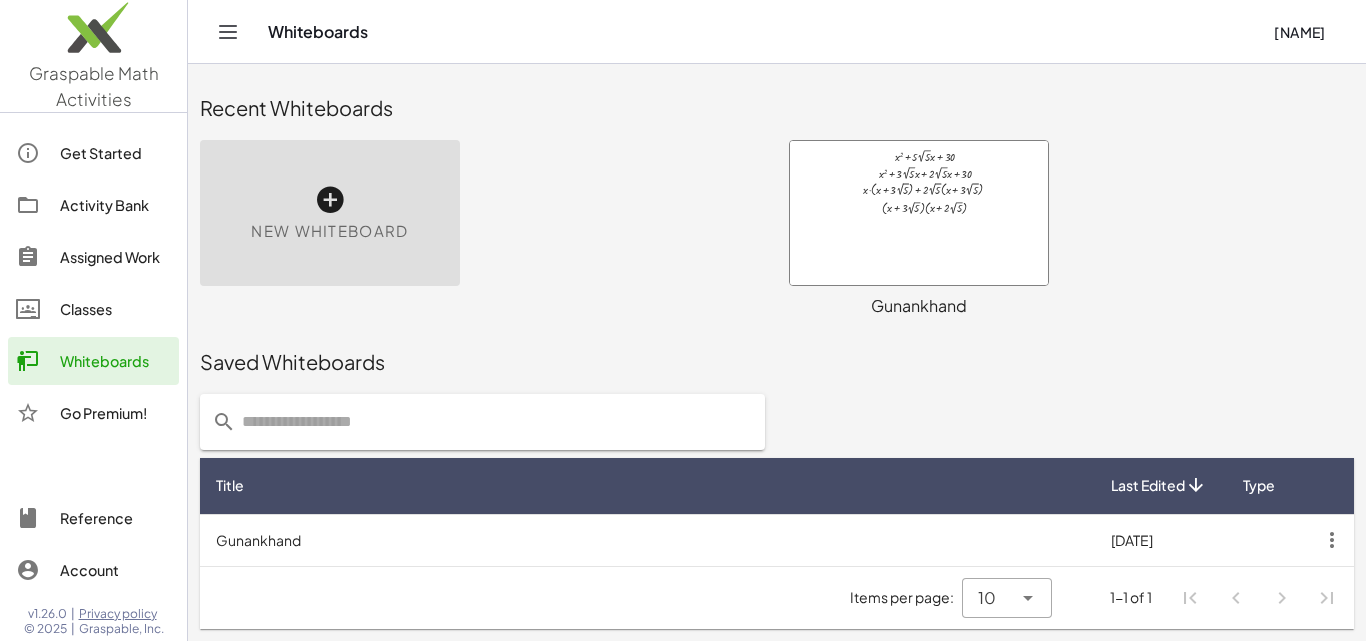 click at bounding box center (919, 213) 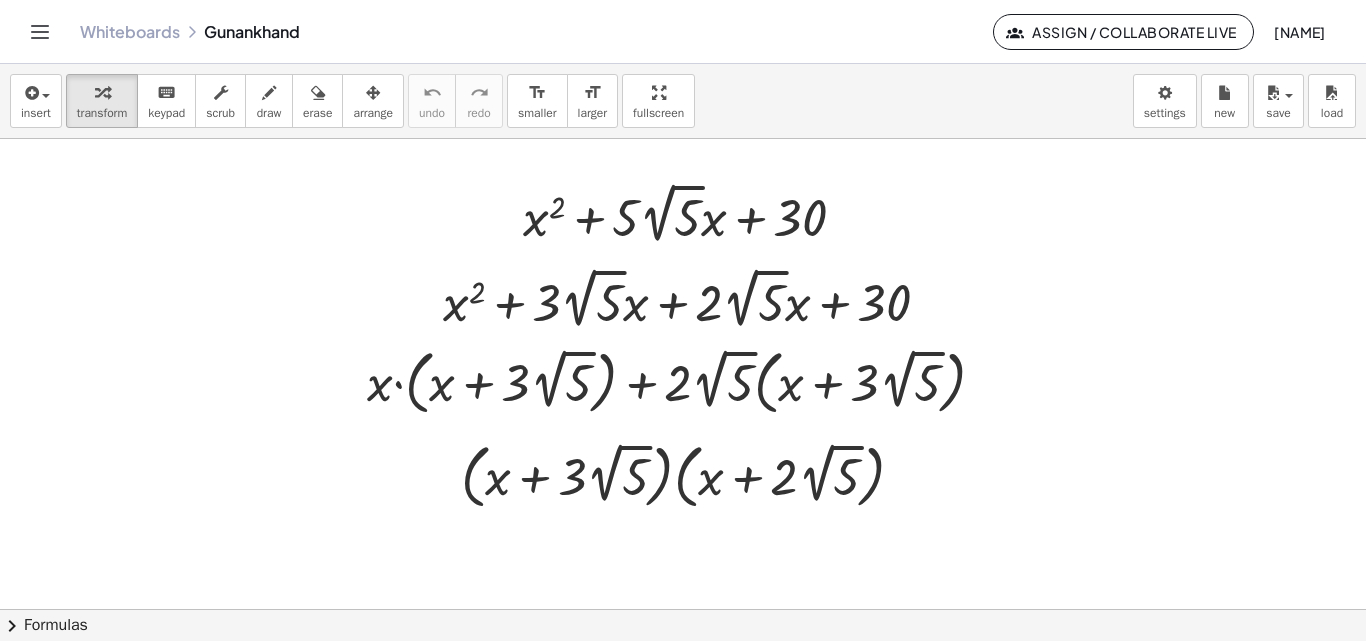 click at bounding box center (683, 609) 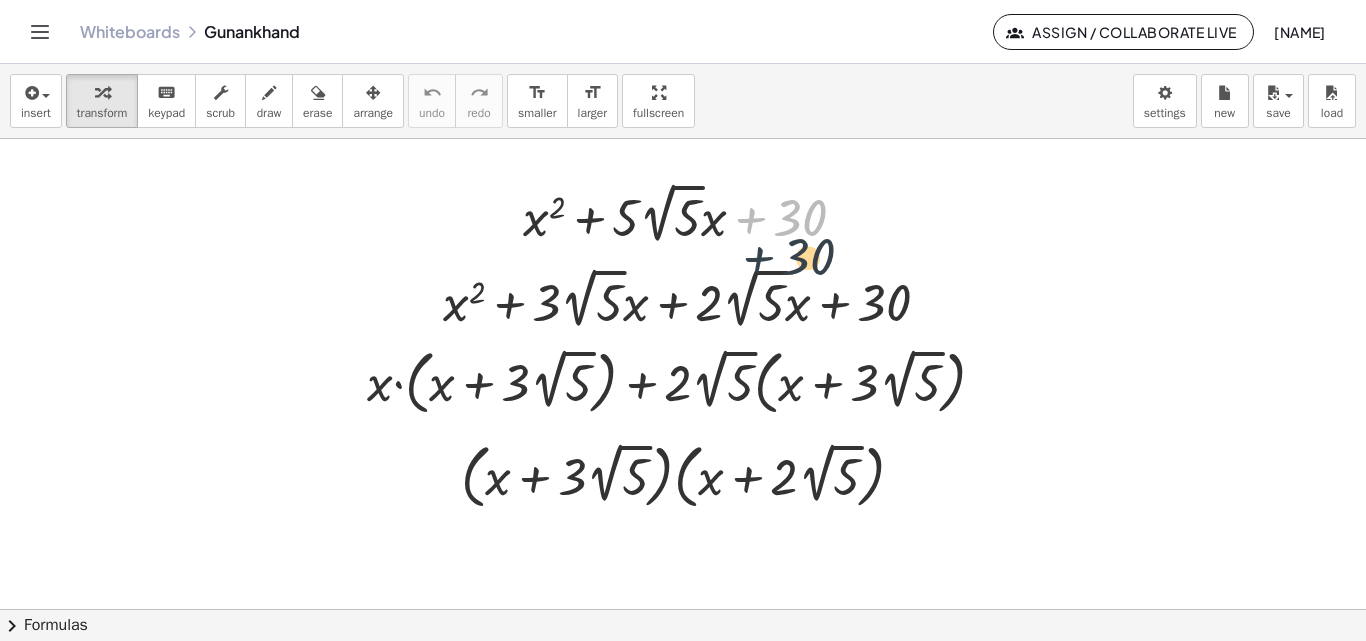 drag, startPoint x: 771, startPoint y: 202, endPoint x: 779, endPoint y: 243, distance: 41.773197 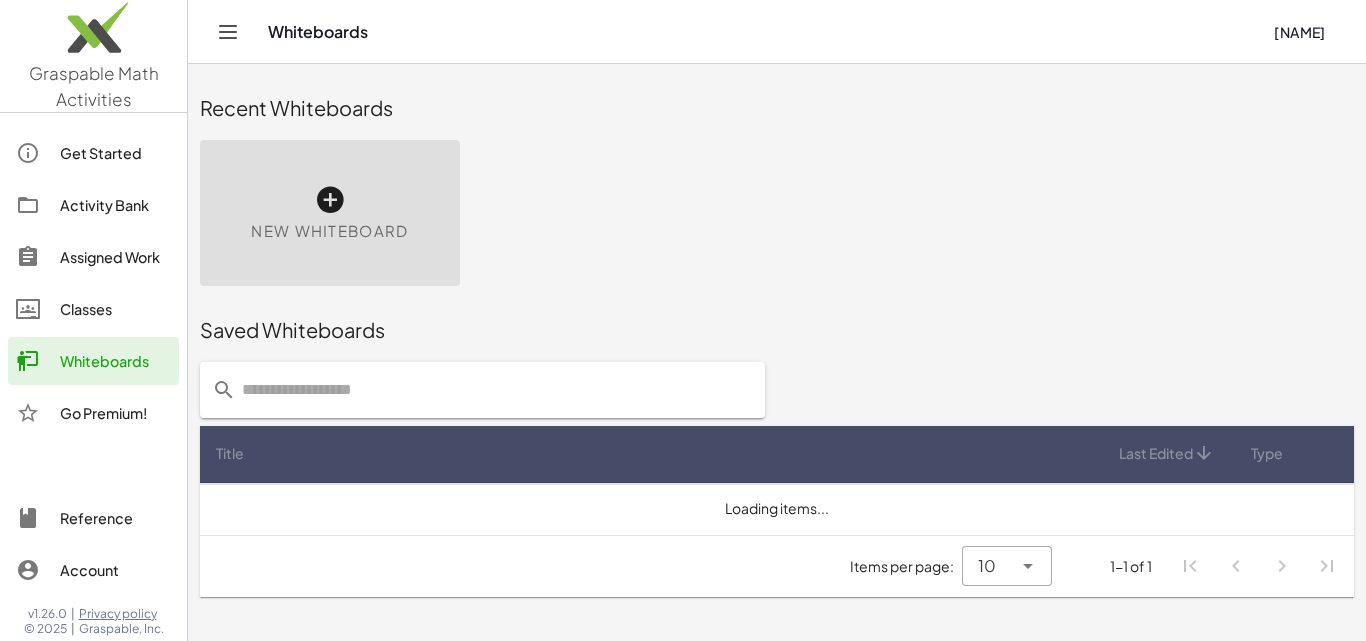 click at bounding box center (330, 200) 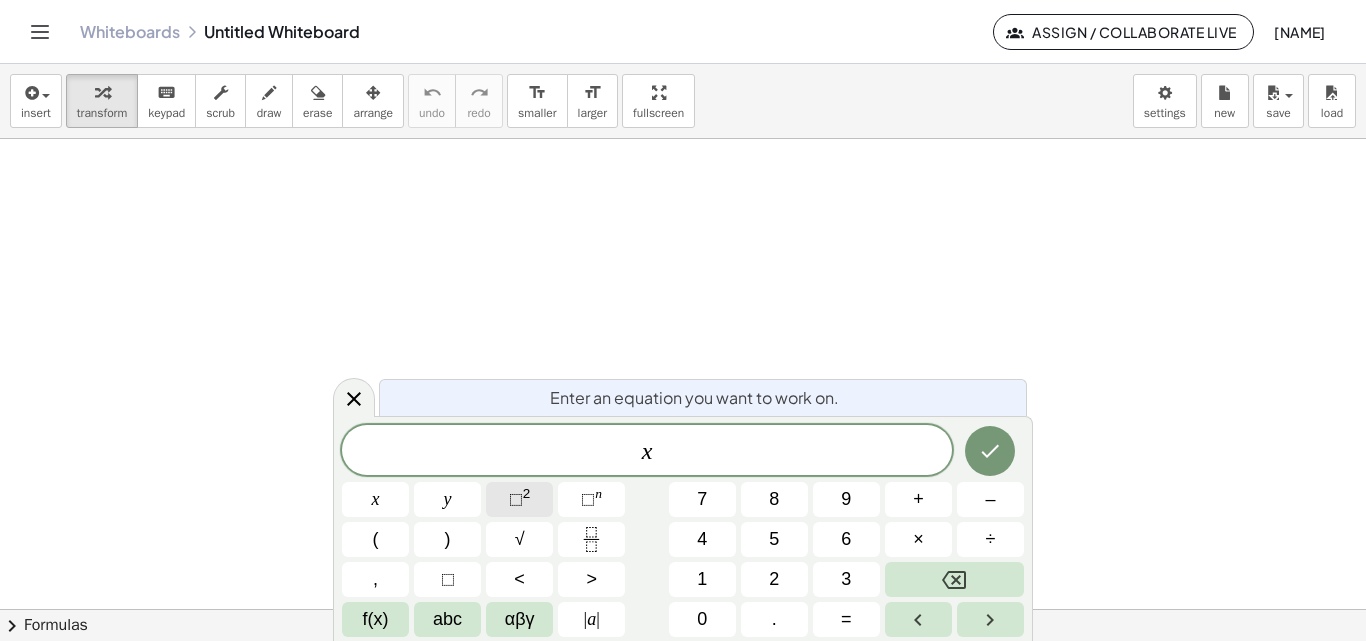 click on "⬚ 2" 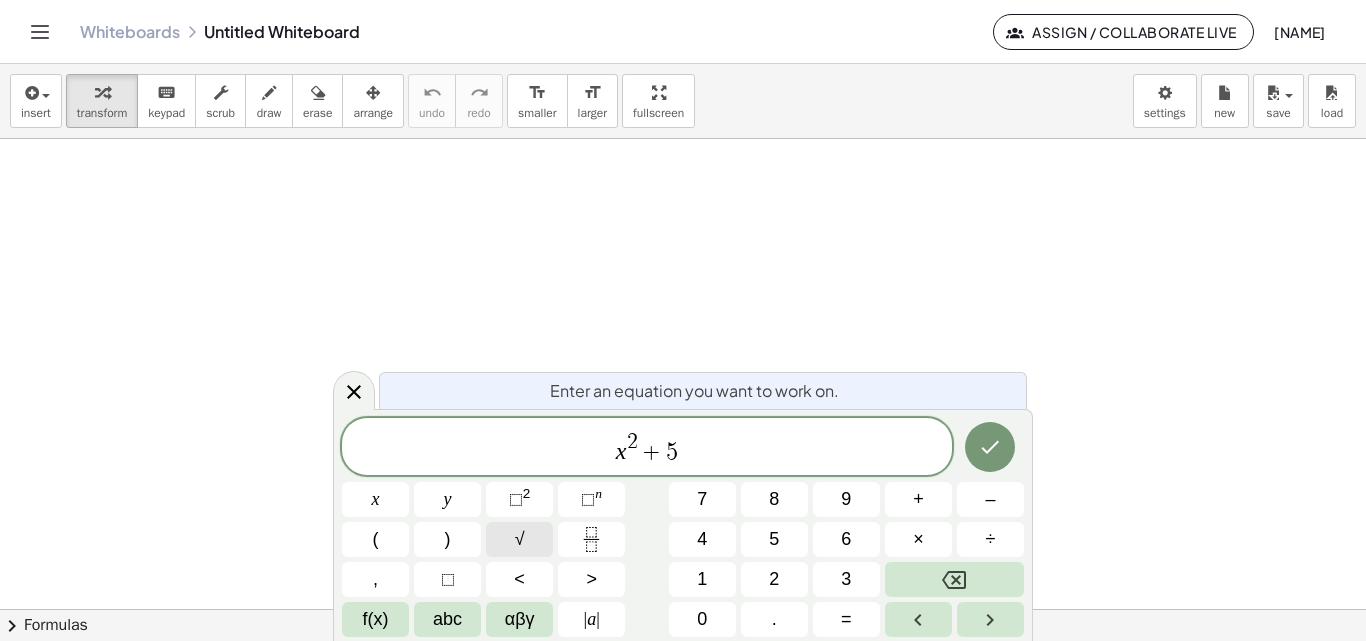 click on "√" at bounding box center (519, 539) 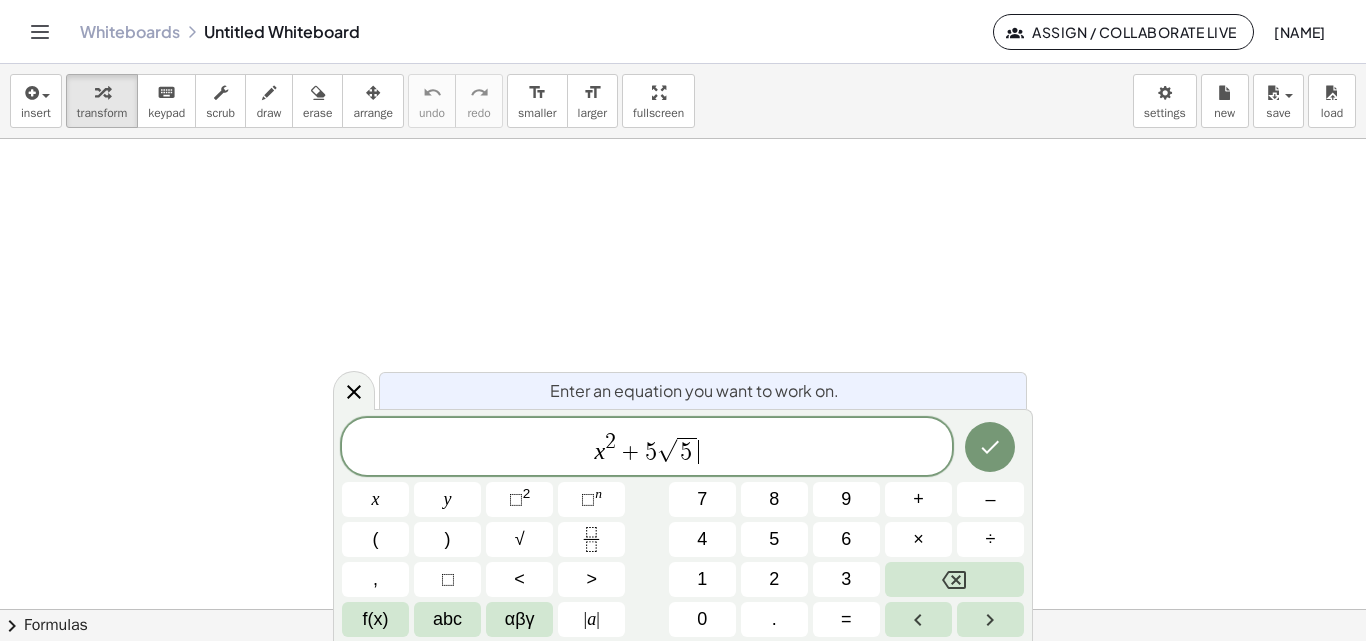 click on "x 2 + 5 √ 5 ​" at bounding box center (647, 448) 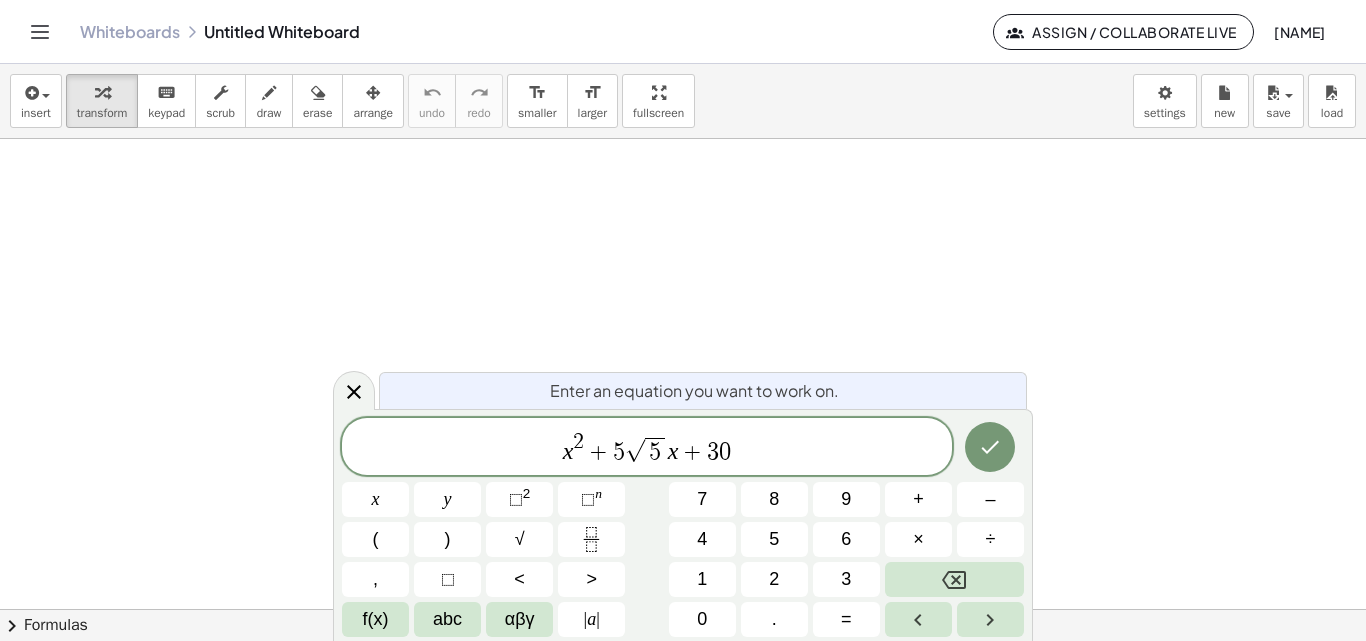 click on "x 2 + 5 √ 5 x + 3 0 ​" at bounding box center (647, 448) 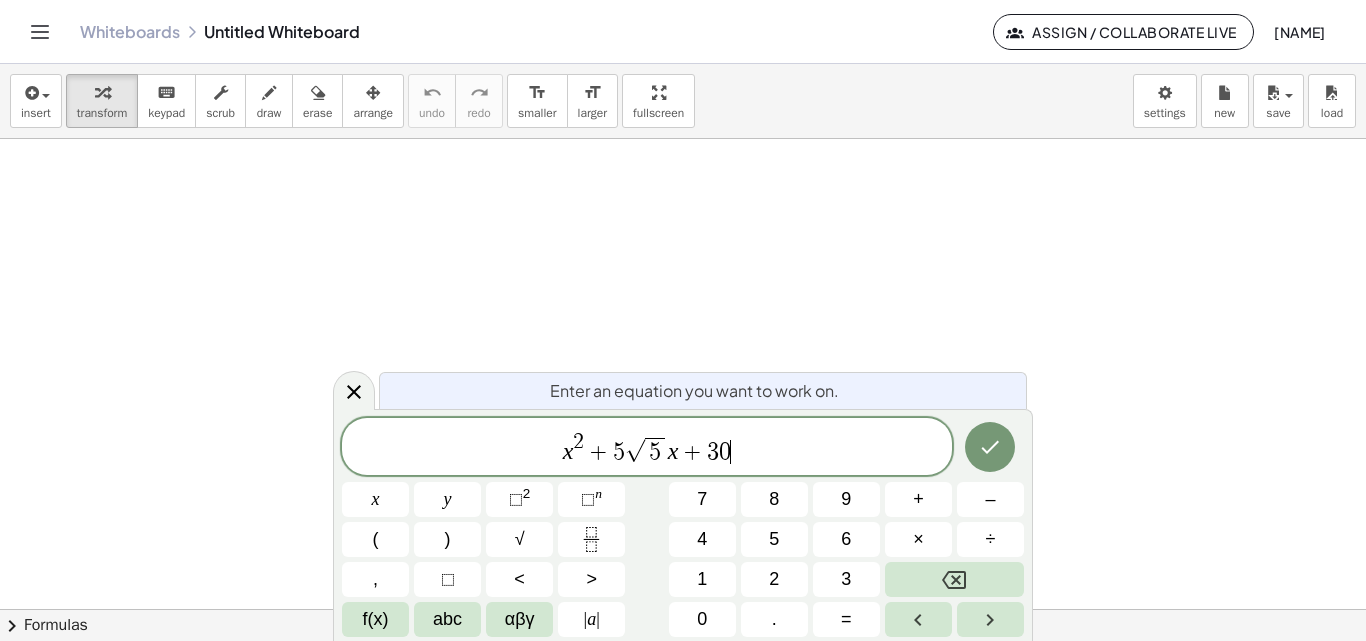 click on "x 2 + 5 √ 5 x + 3 0 ​" at bounding box center (647, 448) 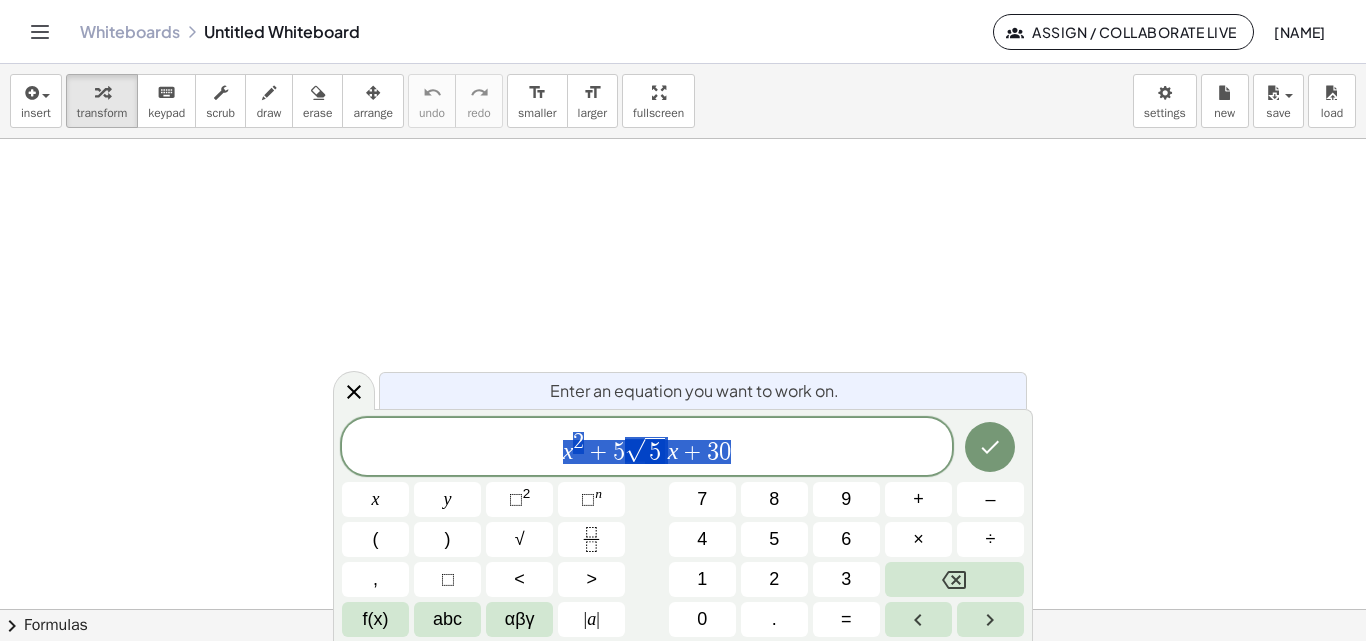 drag, startPoint x: 555, startPoint y: 449, endPoint x: 783, endPoint y: 453, distance: 228.03508 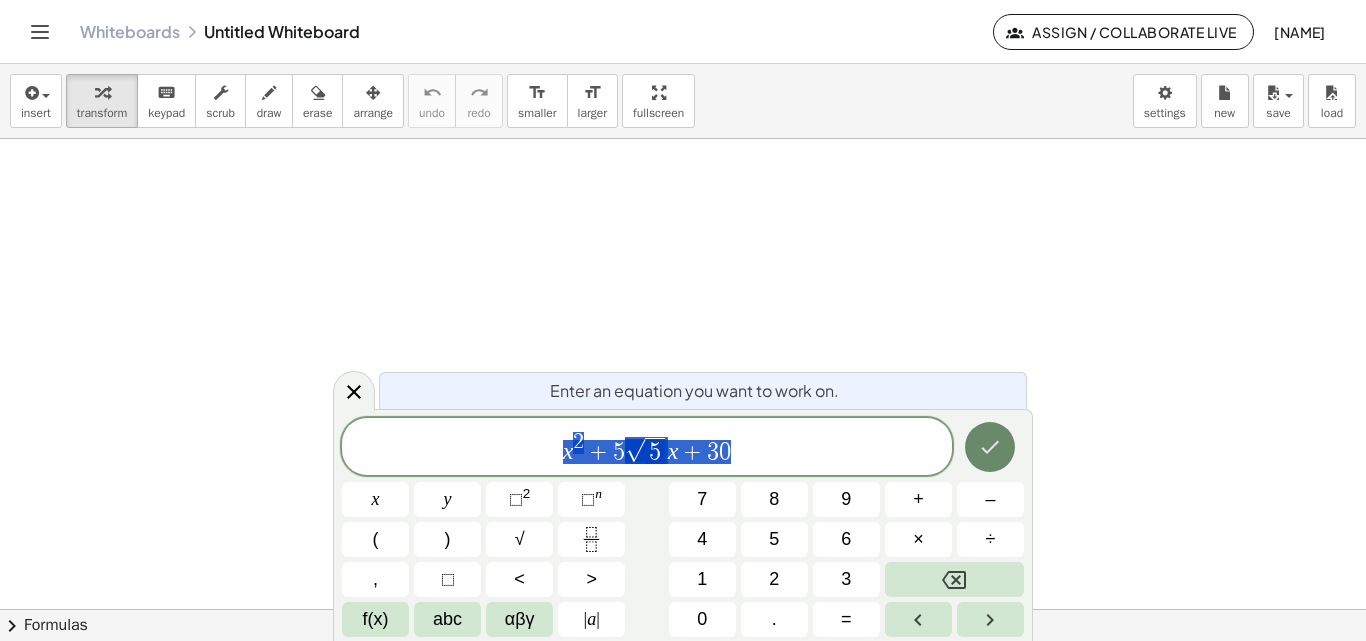 click 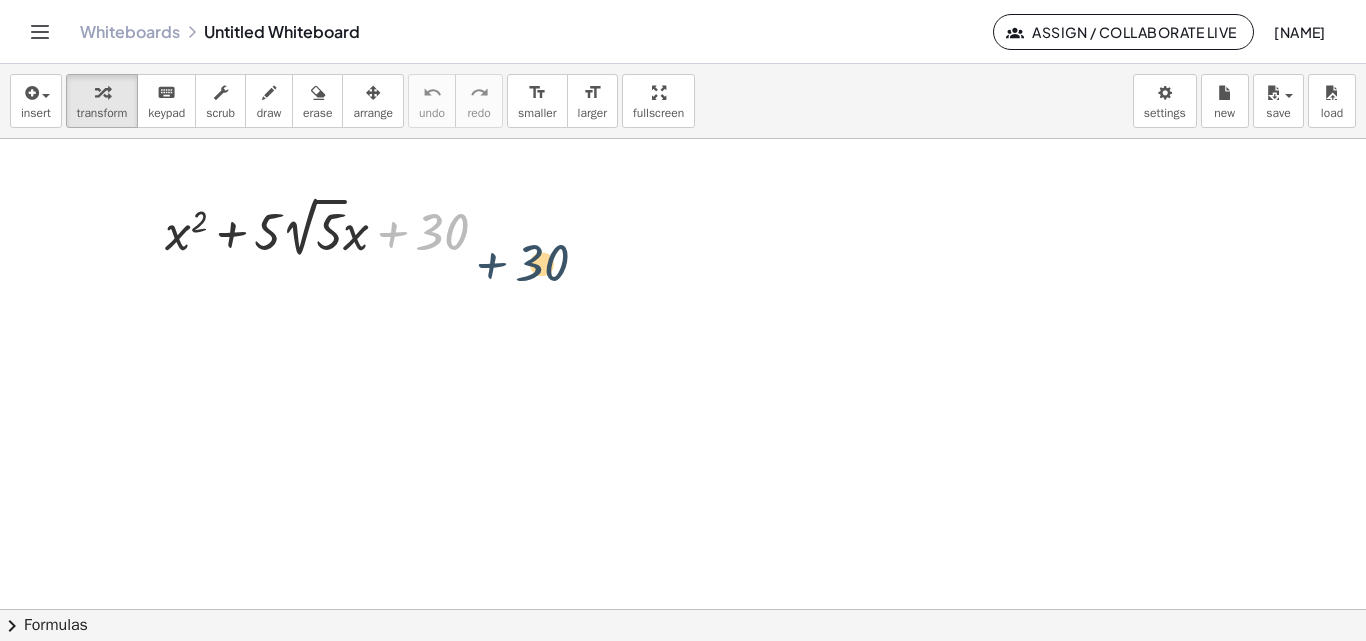 drag, startPoint x: 373, startPoint y: 226, endPoint x: 475, endPoint y: 258, distance: 106.901825 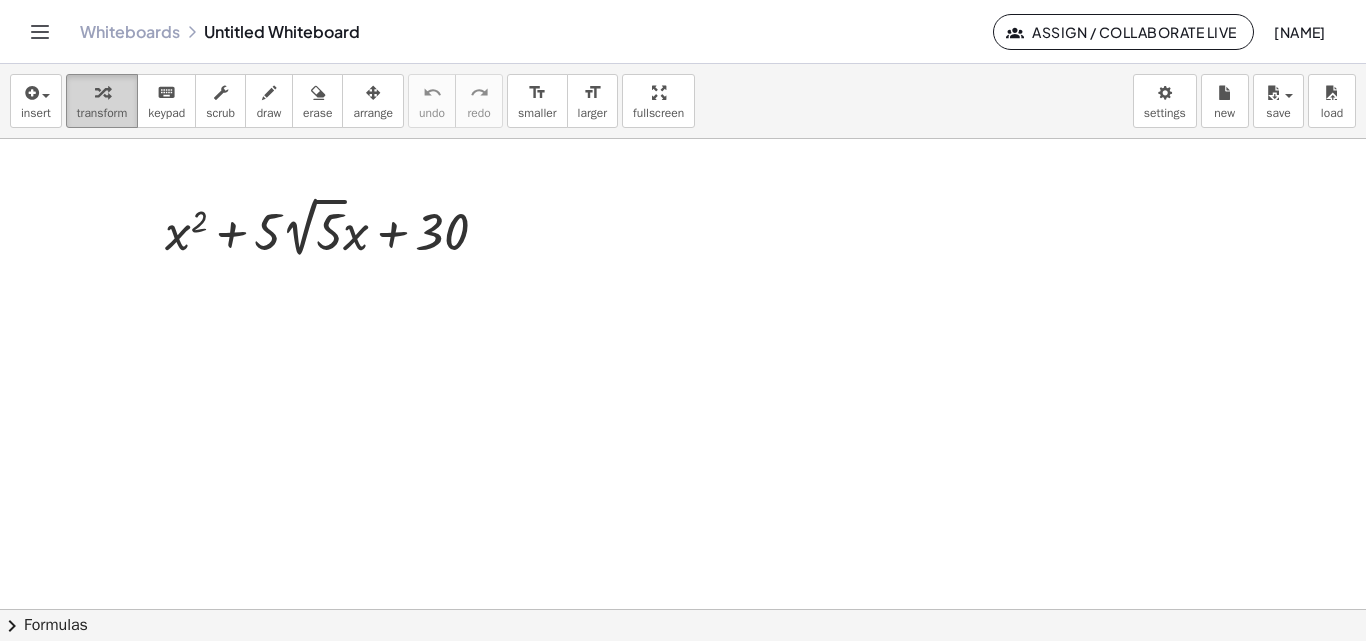 click on "transform" at bounding box center (102, 113) 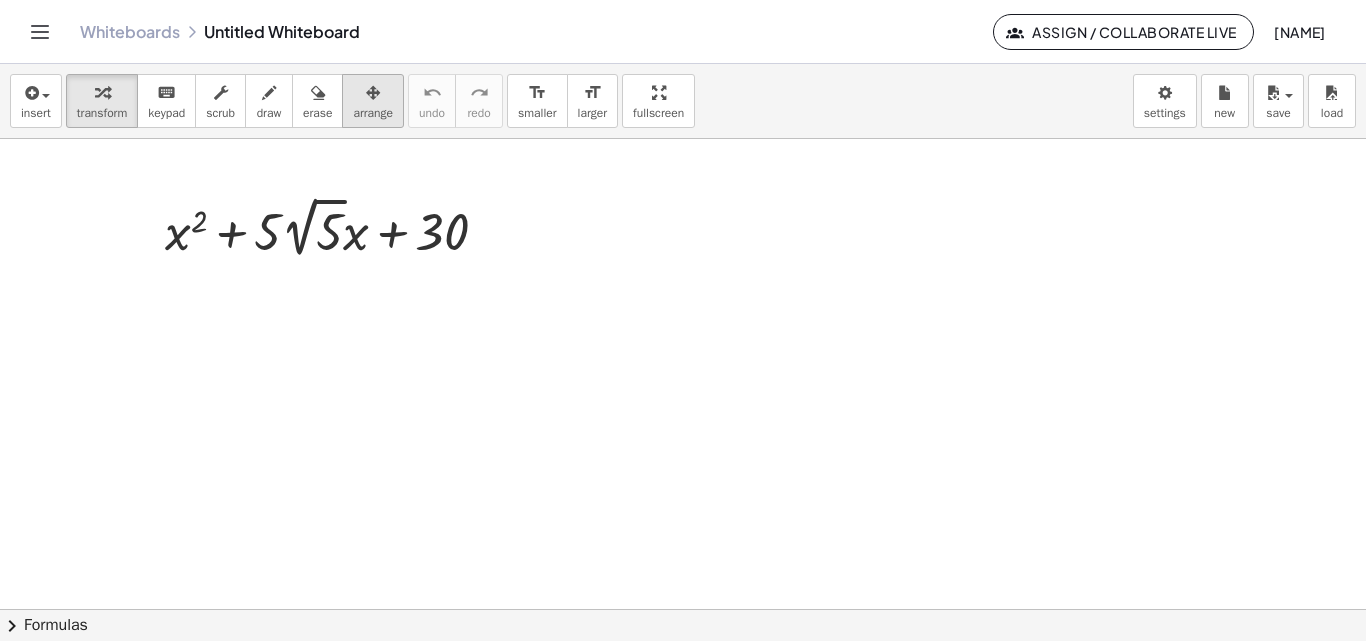 click on "arrange" at bounding box center [373, 113] 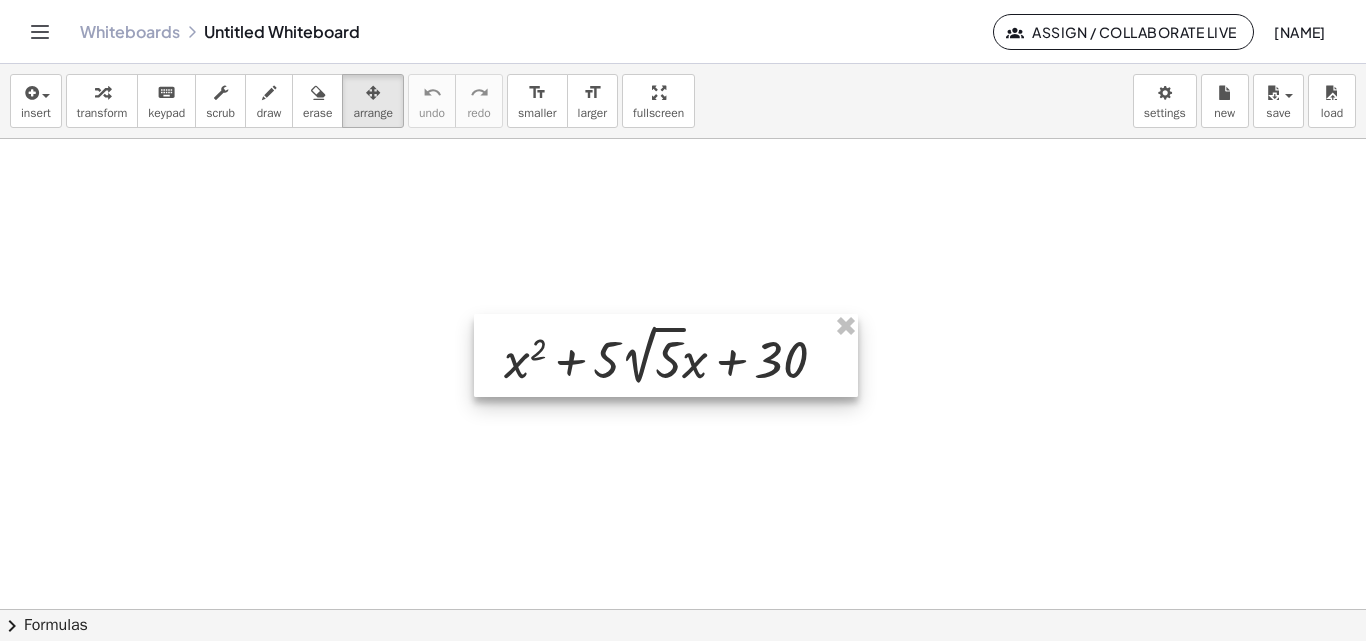 drag, startPoint x: 371, startPoint y: 236, endPoint x: 677, endPoint y: 365, distance: 332.0798 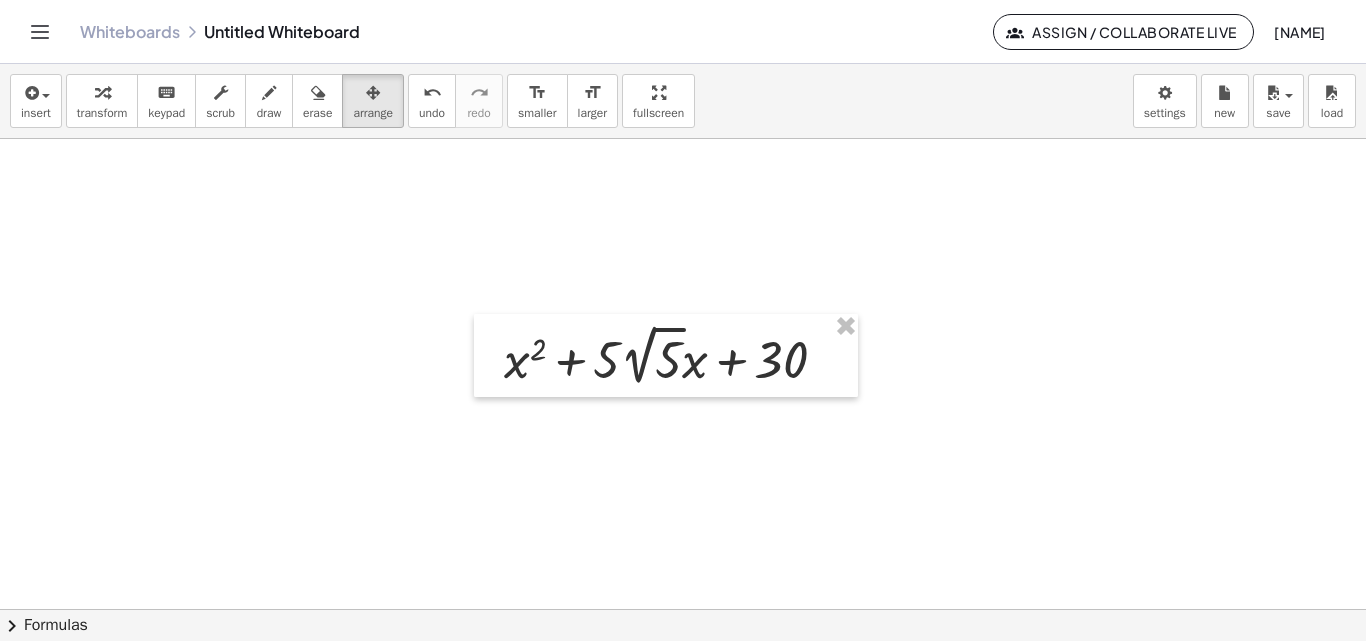 click at bounding box center (683, 609) 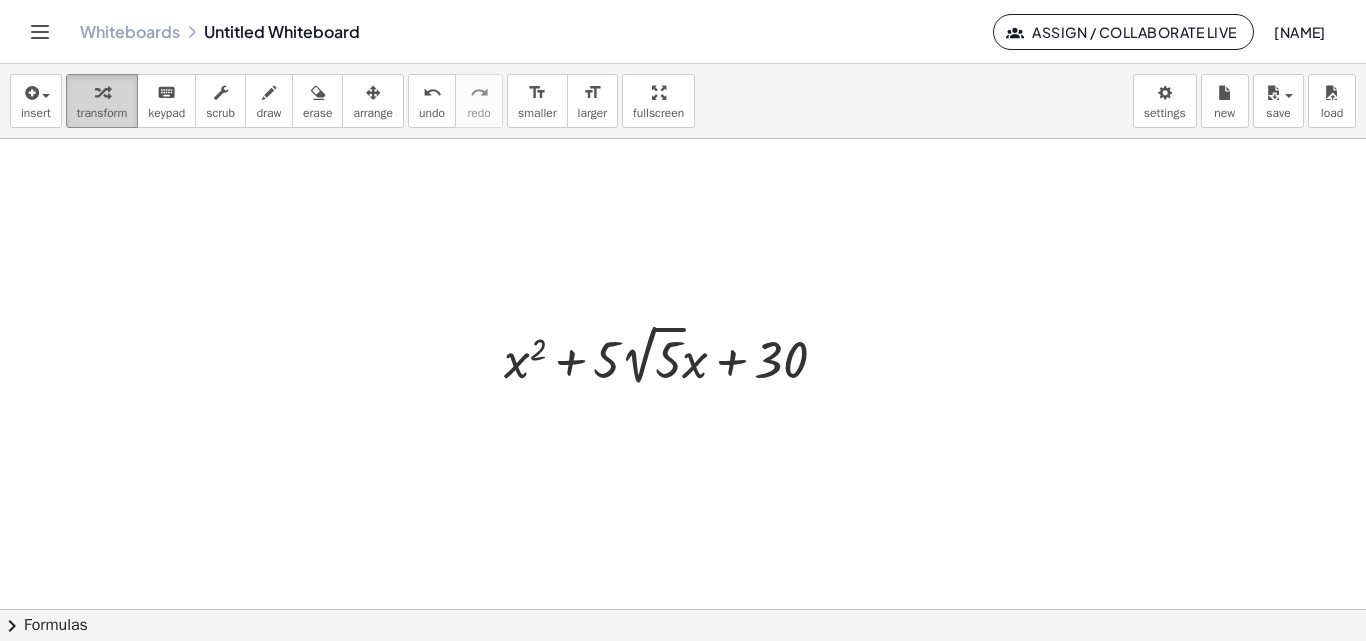 click on "transform" at bounding box center [102, 113] 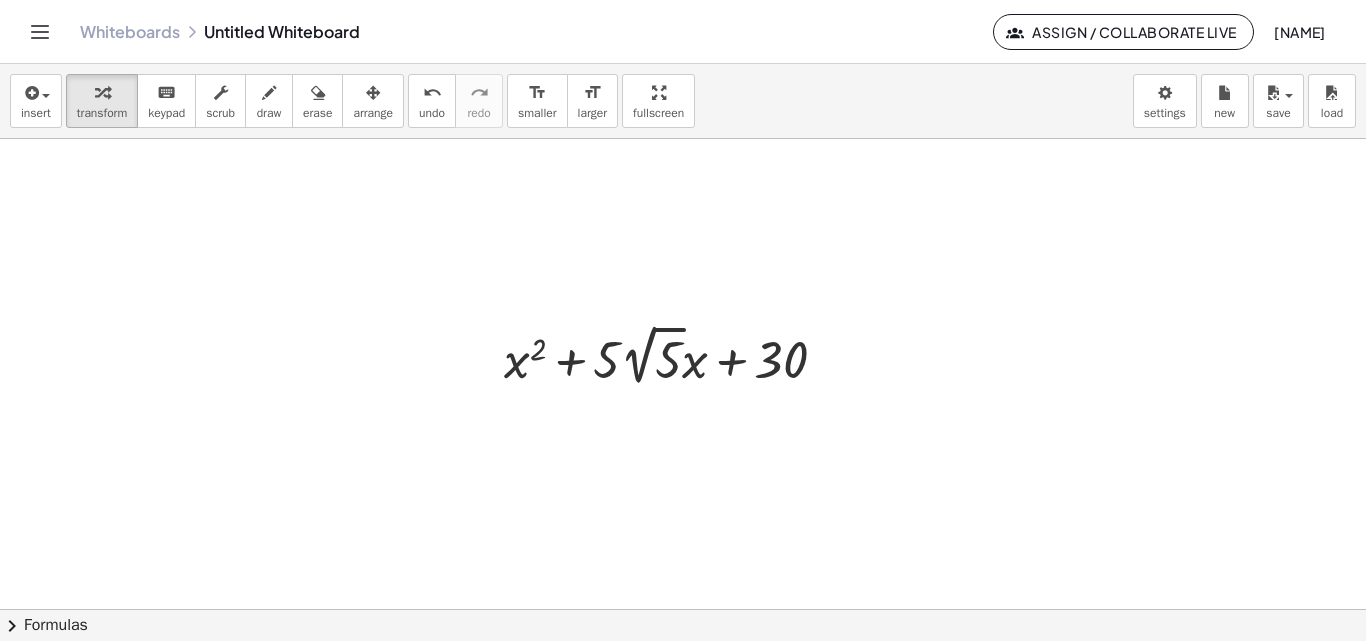 click at bounding box center (683, 609) 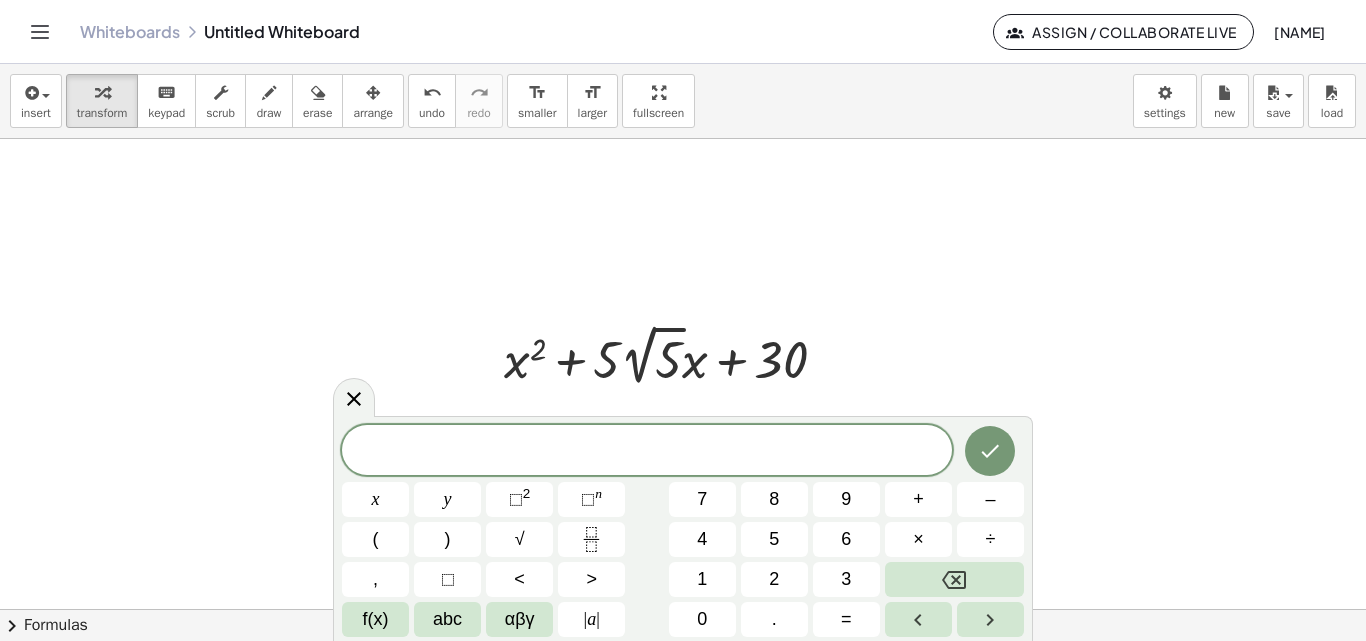 click at bounding box center [683, 609] 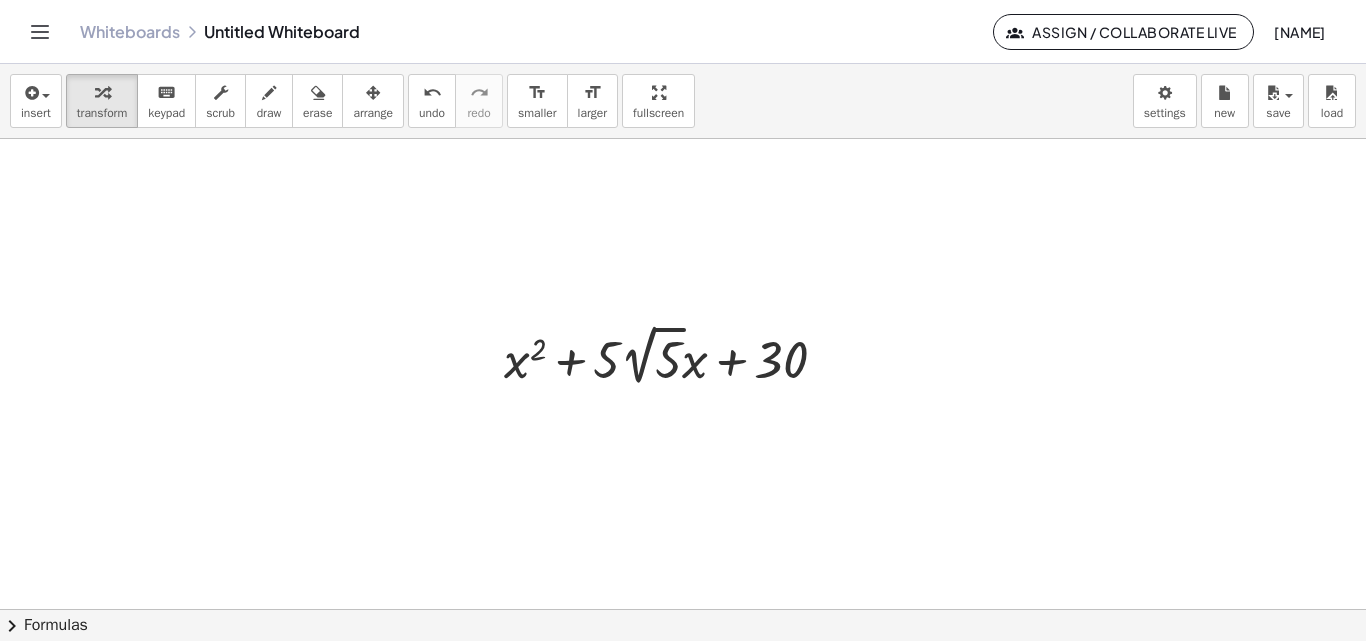 click at bounding box center [683, 609] 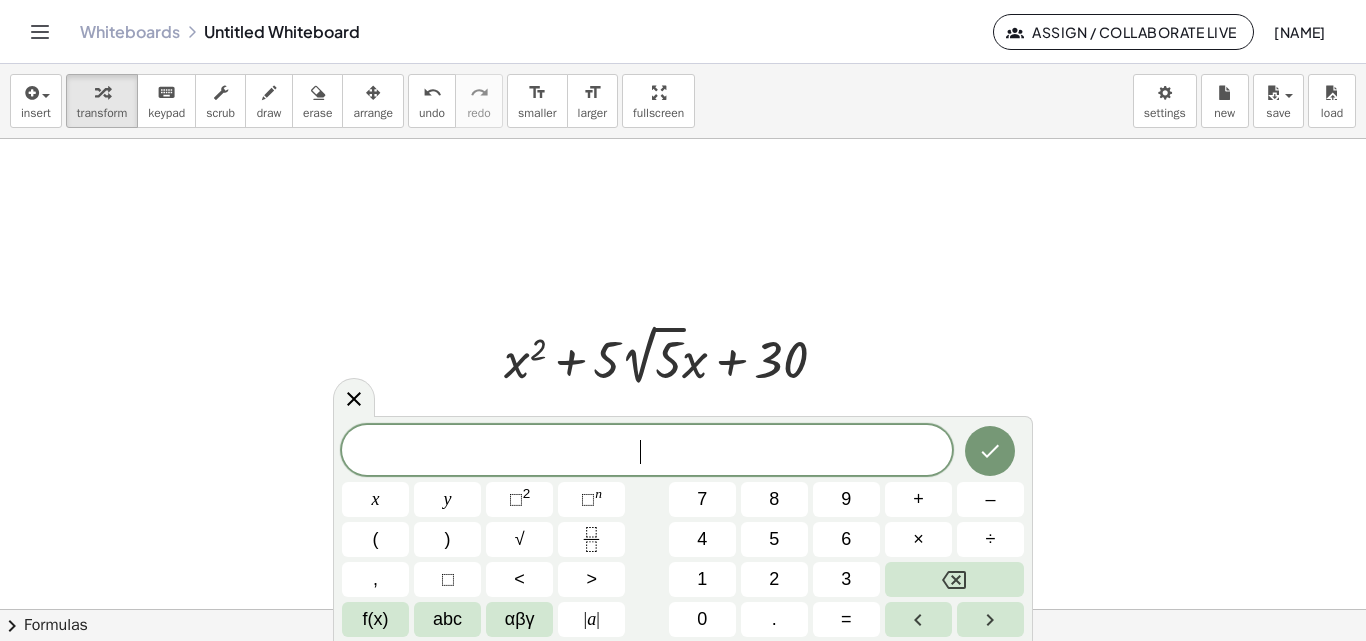 click at bounding box center (683, 609) 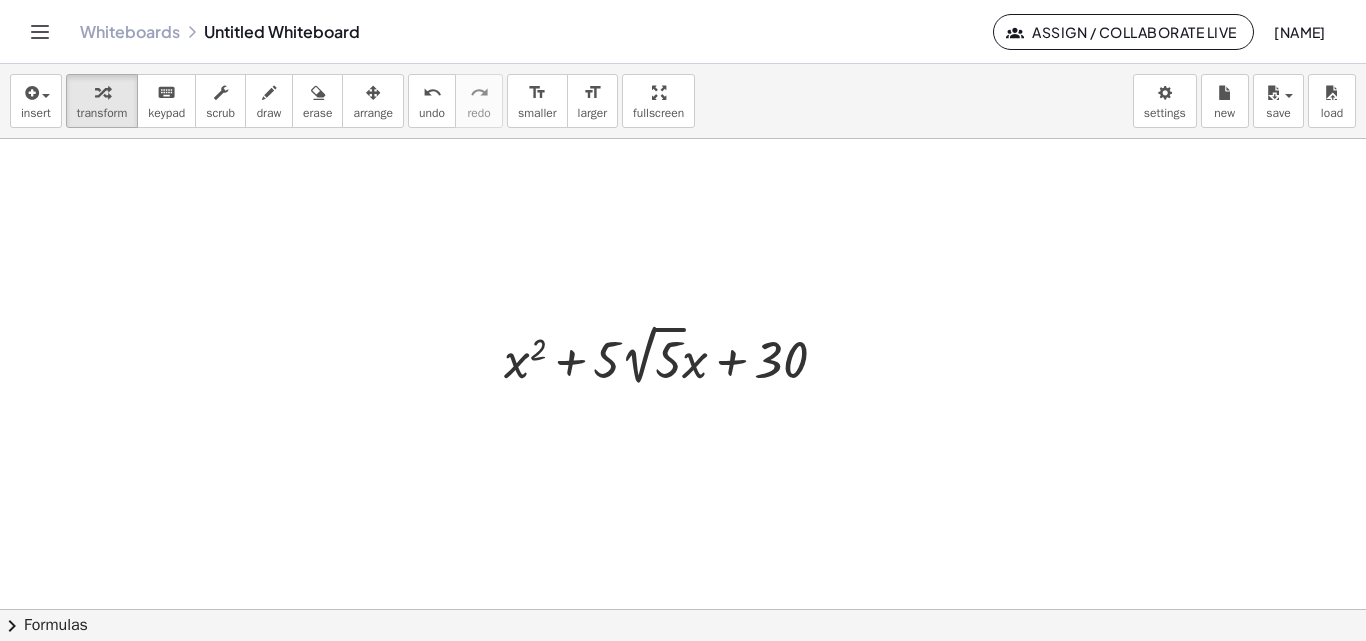 drag, startPoint x: 560, startPoint y: 423, endPoint x: 647, endPoint y: 455, distance: 92.69843 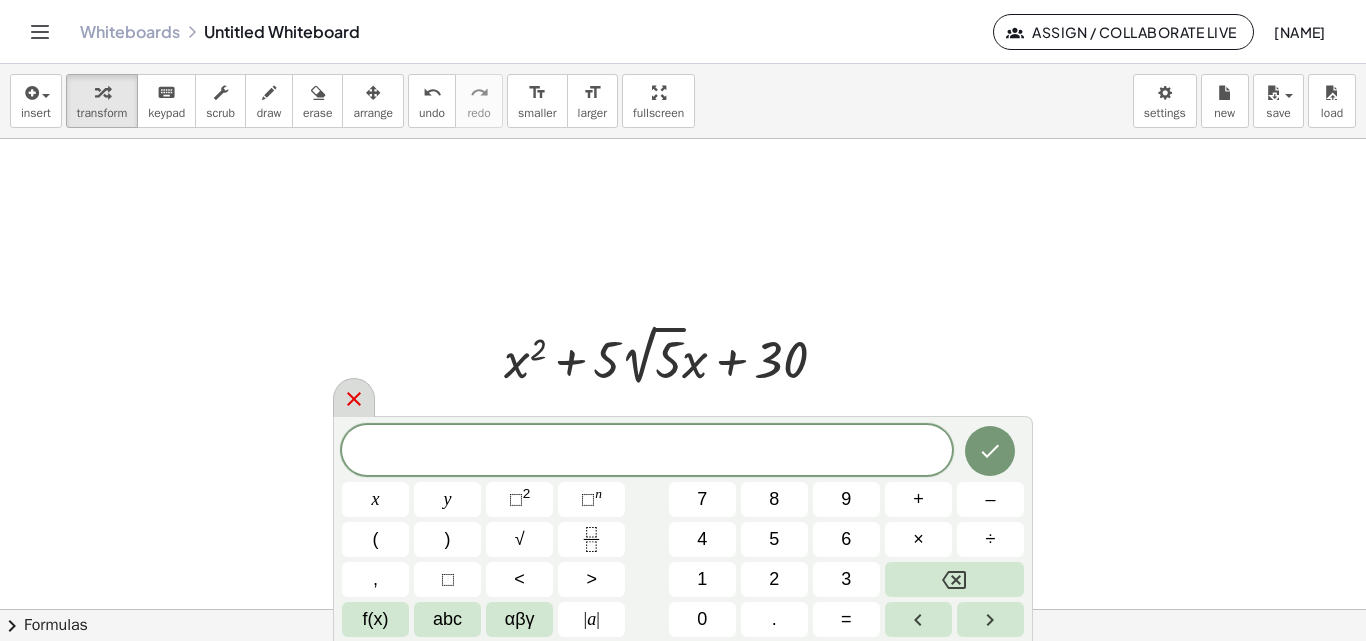 click 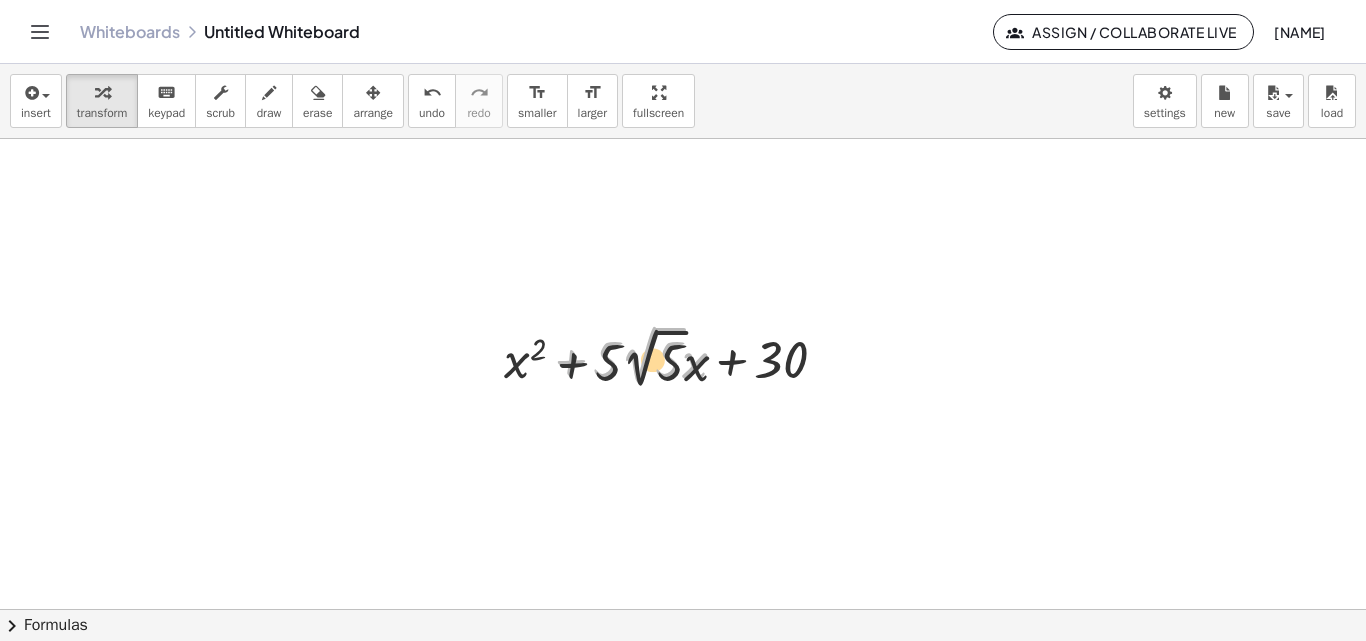 click at bounding box center [673, 355] 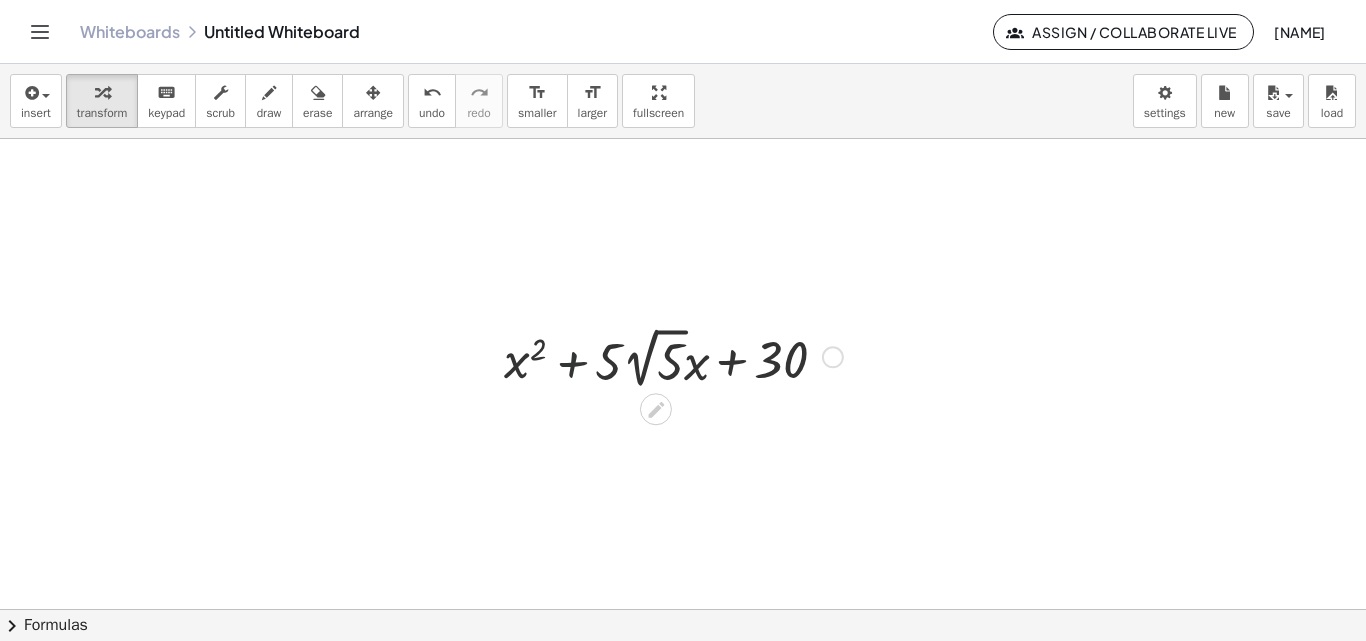 click at bounding box center (673, 355) 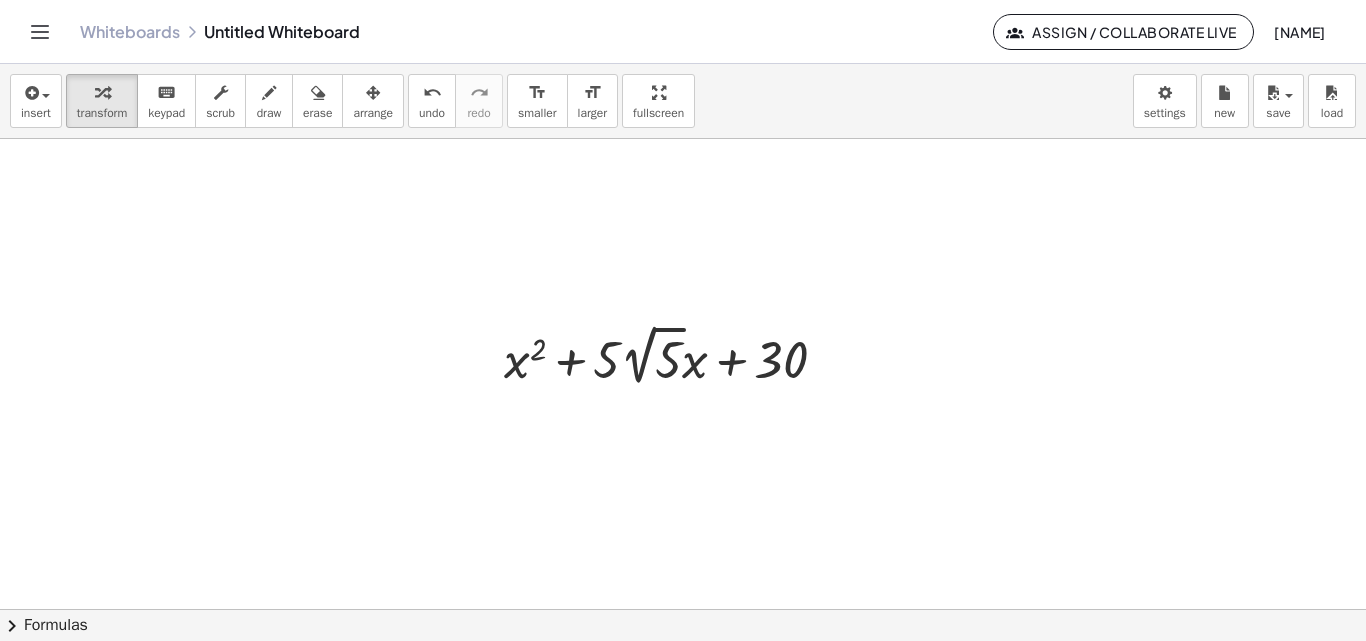 drag, startPoint x: 430, startPoint y: 259, endPoint x: 489, endPoint y: 296, distance: 69.641945 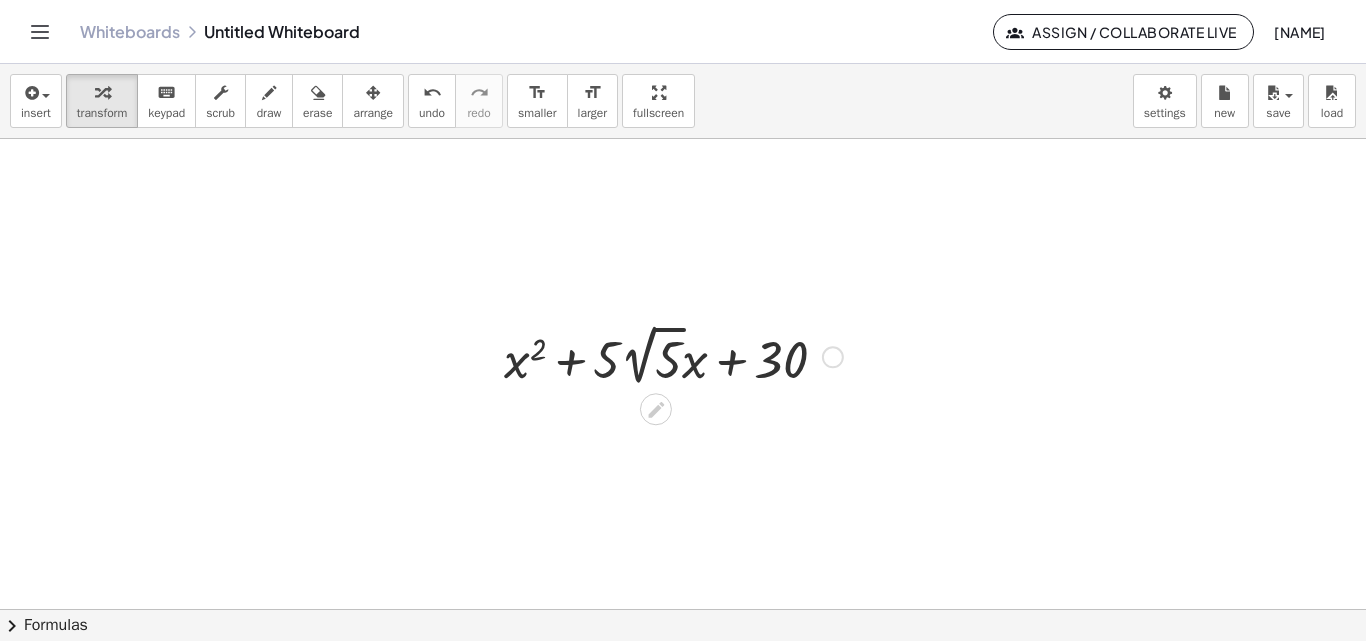 click at bounding box center (673, 355) 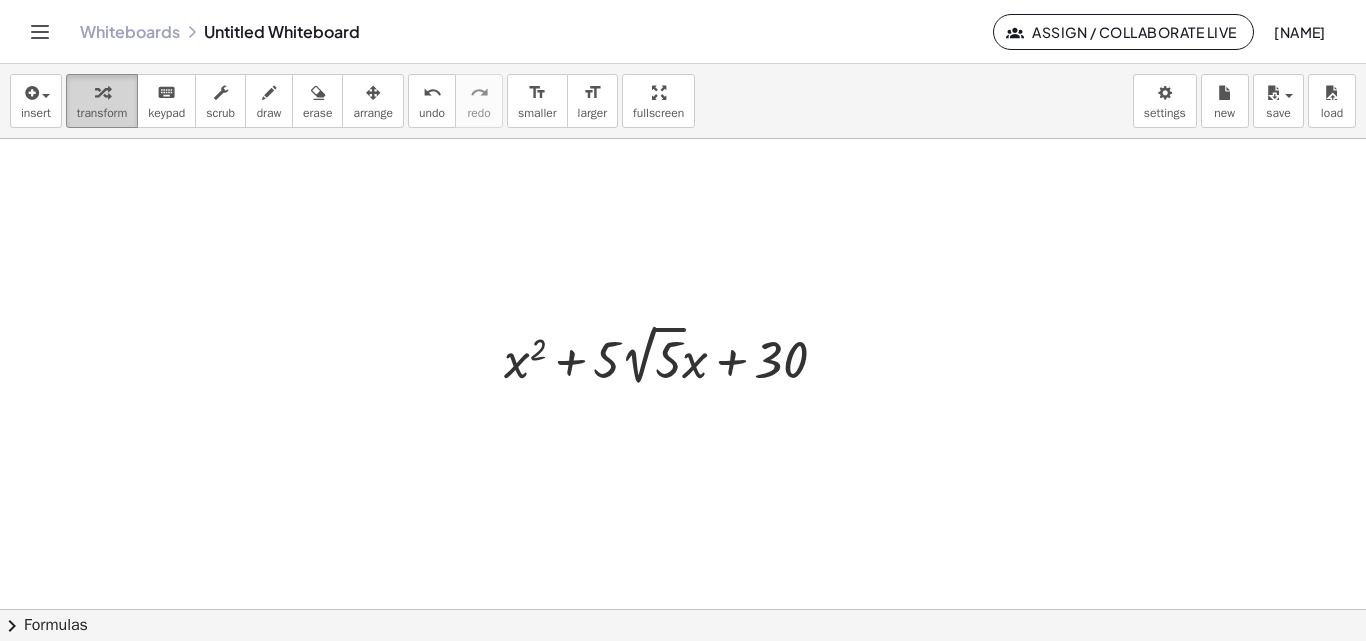 click at bounding box center (102, 92) 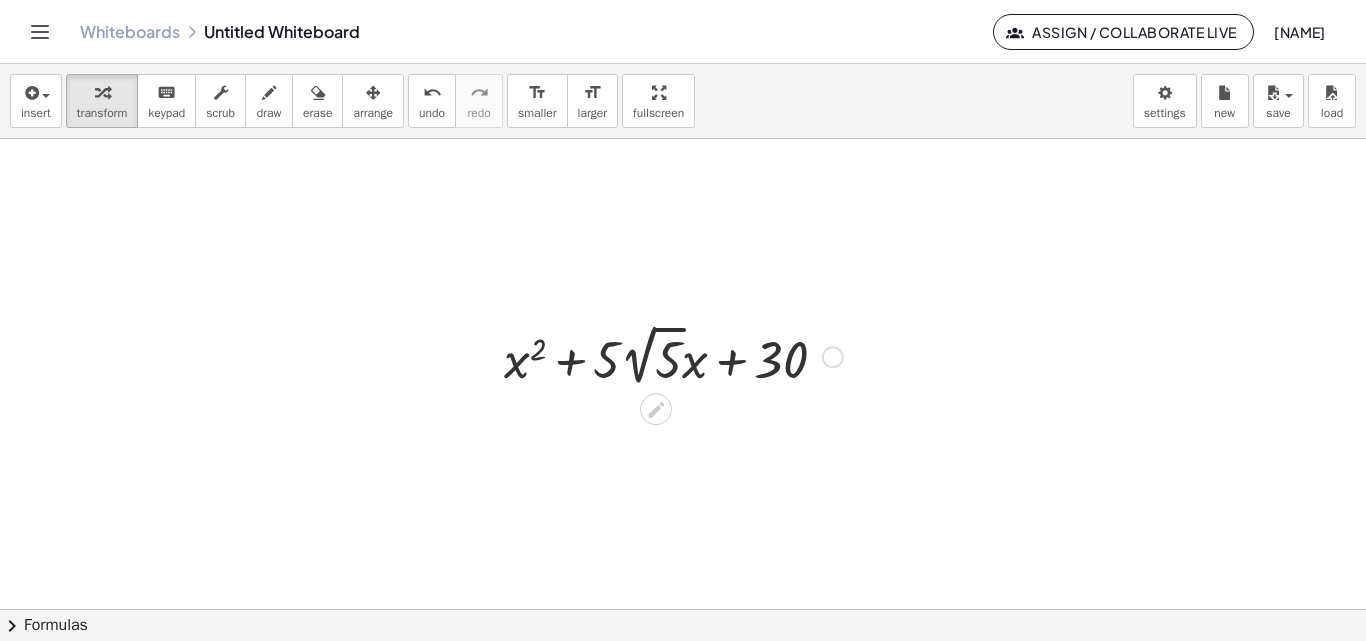click at bounding box center (673, 355) 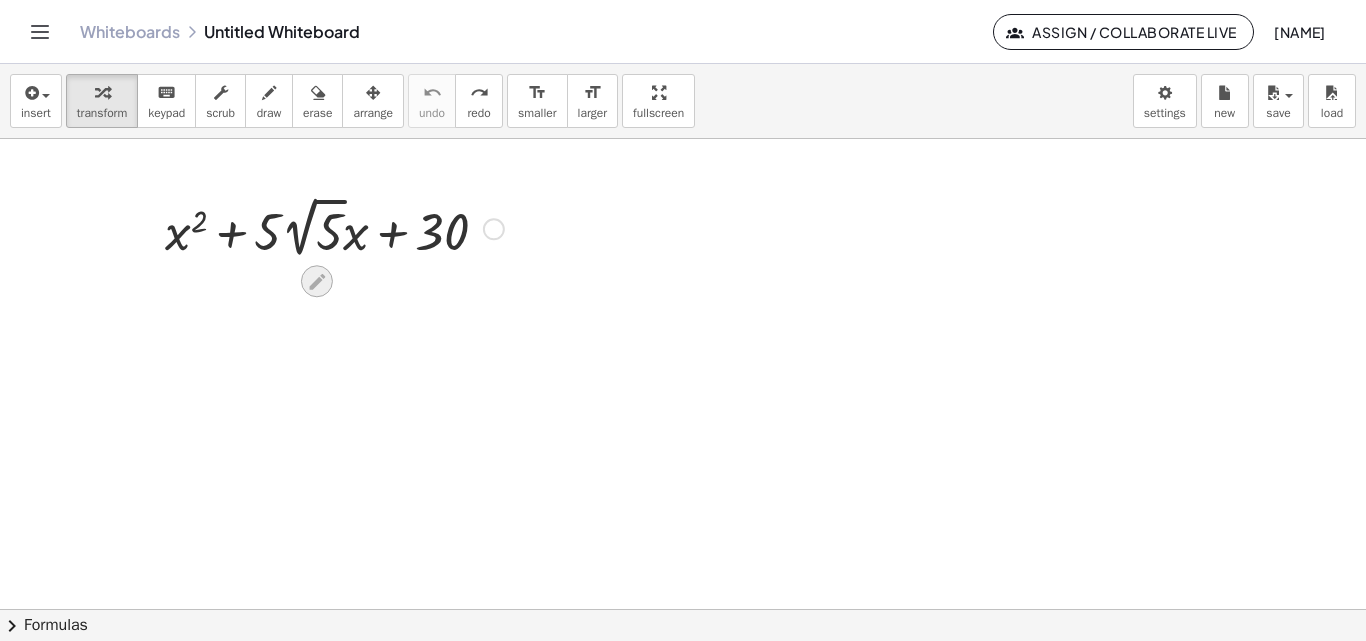 click 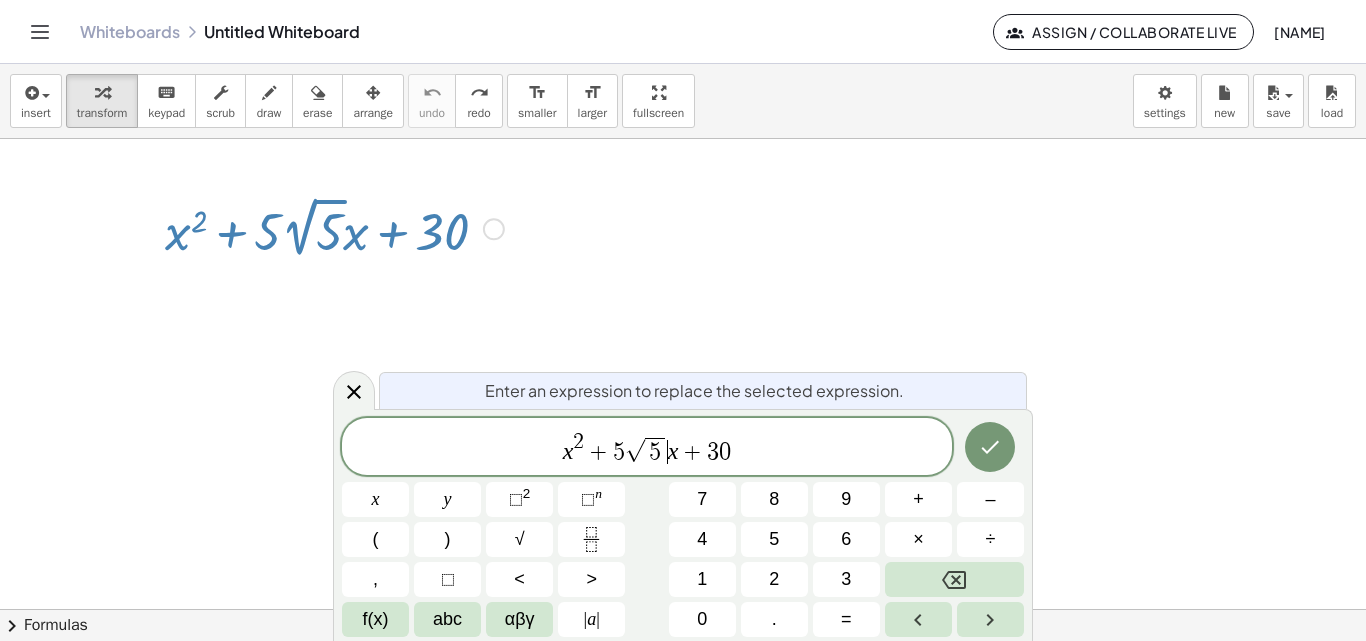 click on "x" at bounding box center [673, 451] 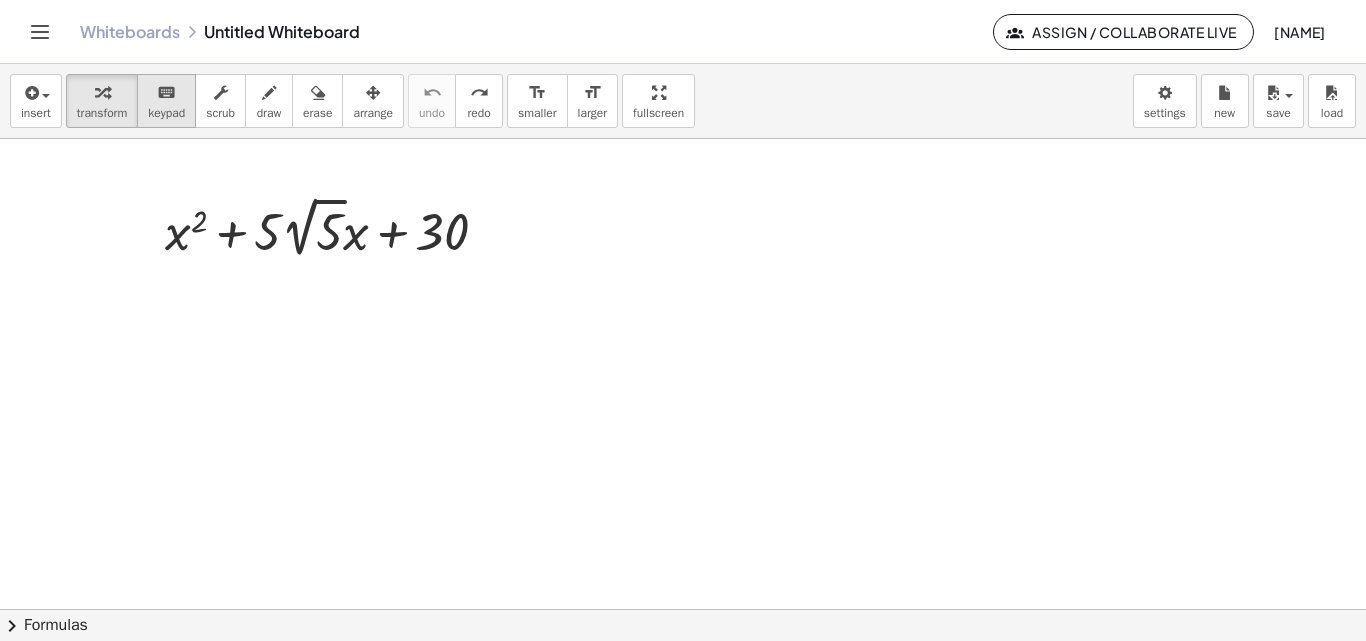 click on "keypad" at bounding box center (166, 113) 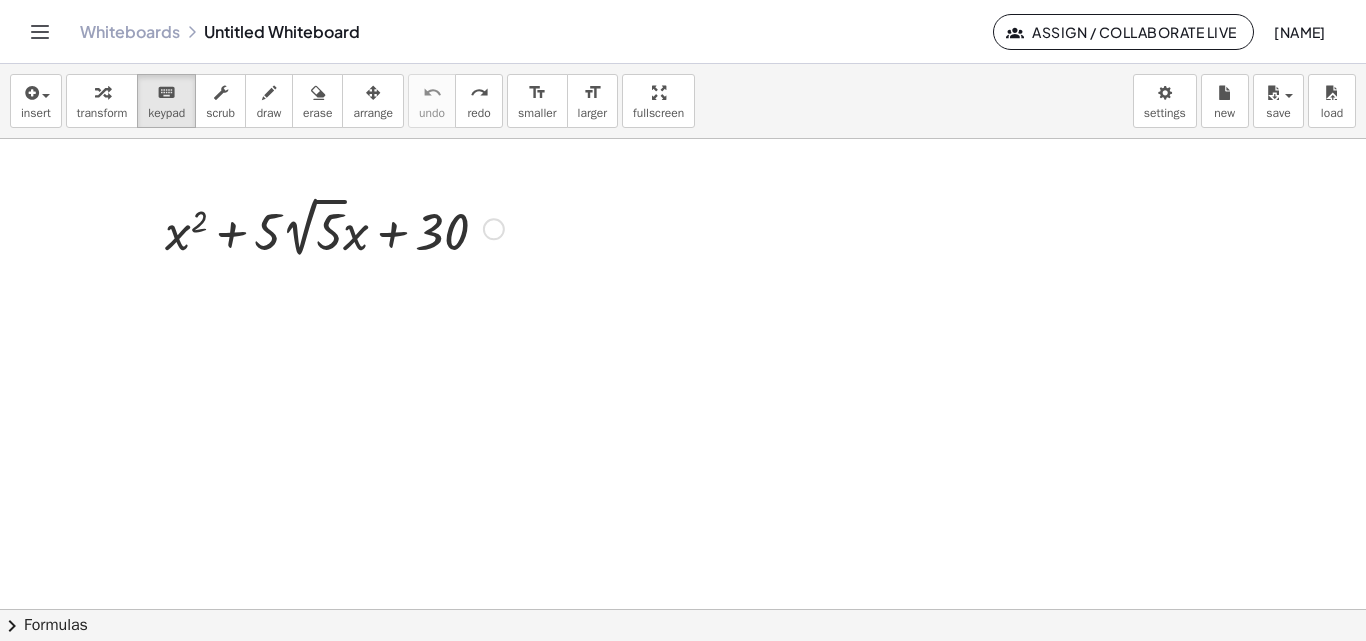 click at bounding box center (334, 227) 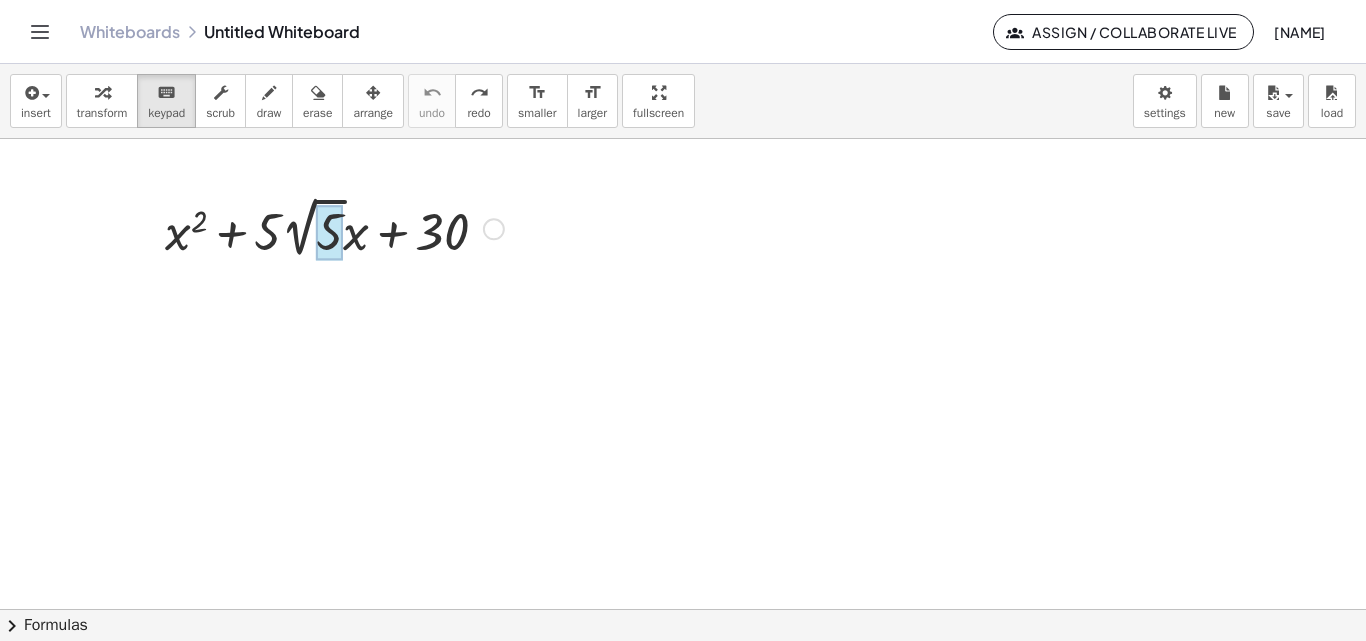 click at bounding box center (329, 232) 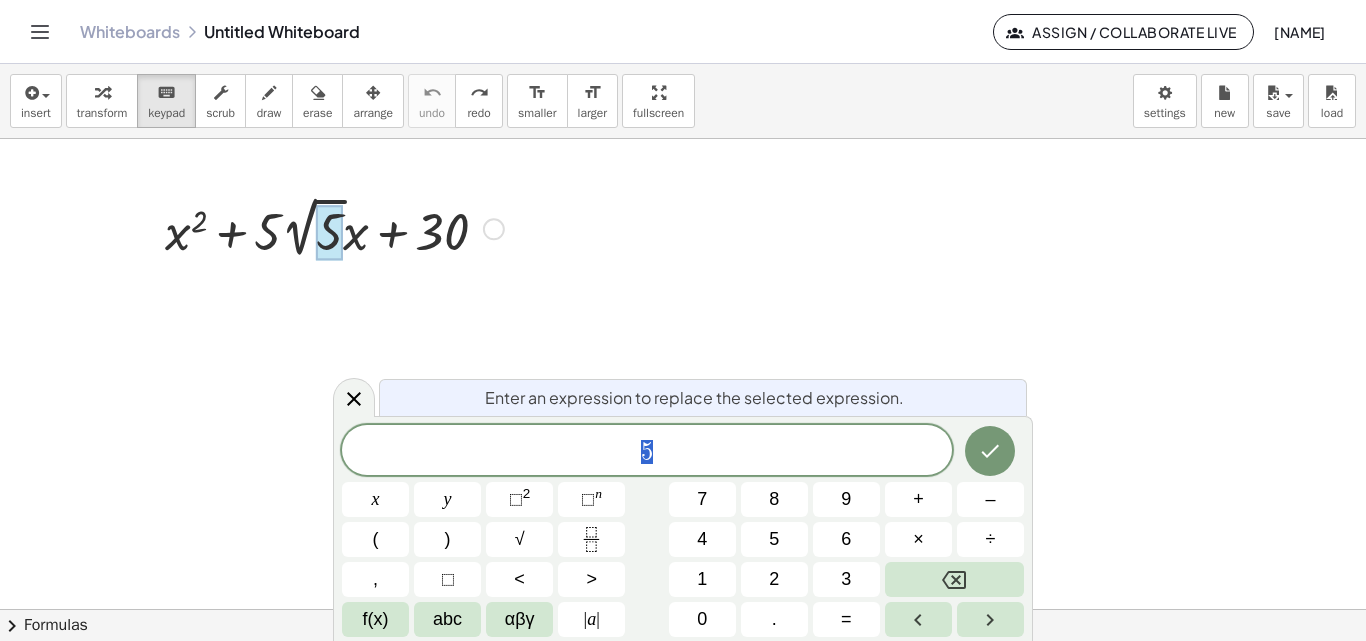 click at bounding box center [683, 609] 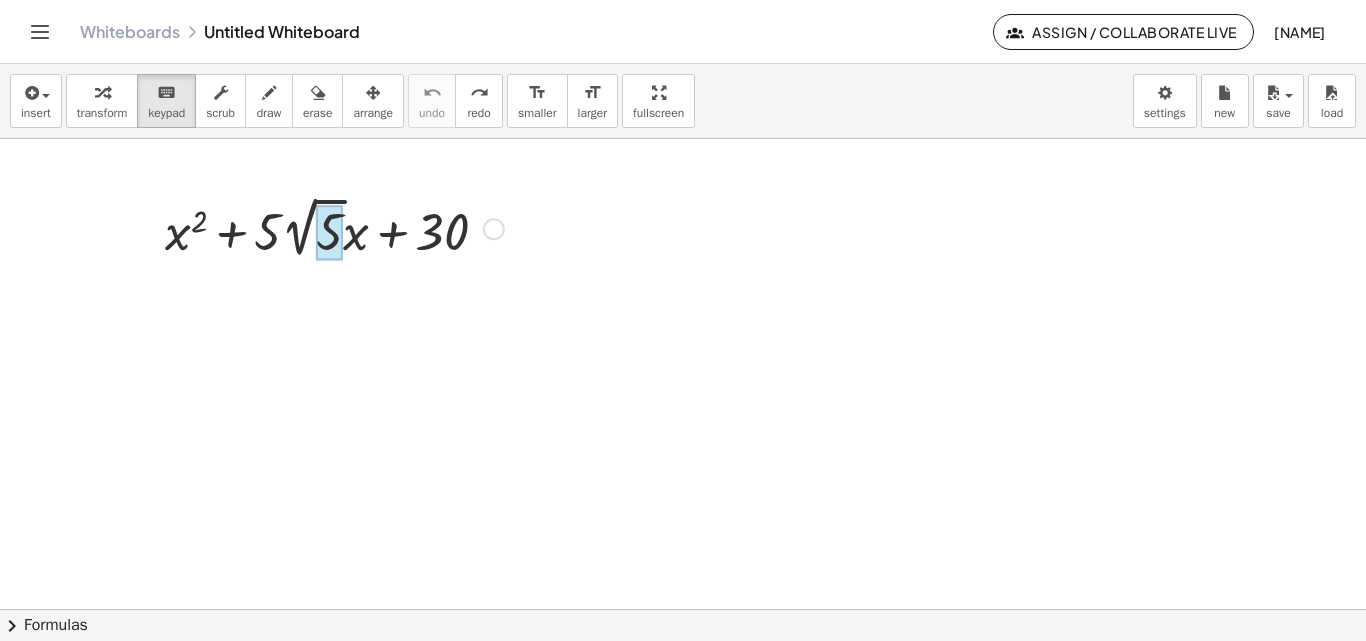 click at bounding box center (329, 232) 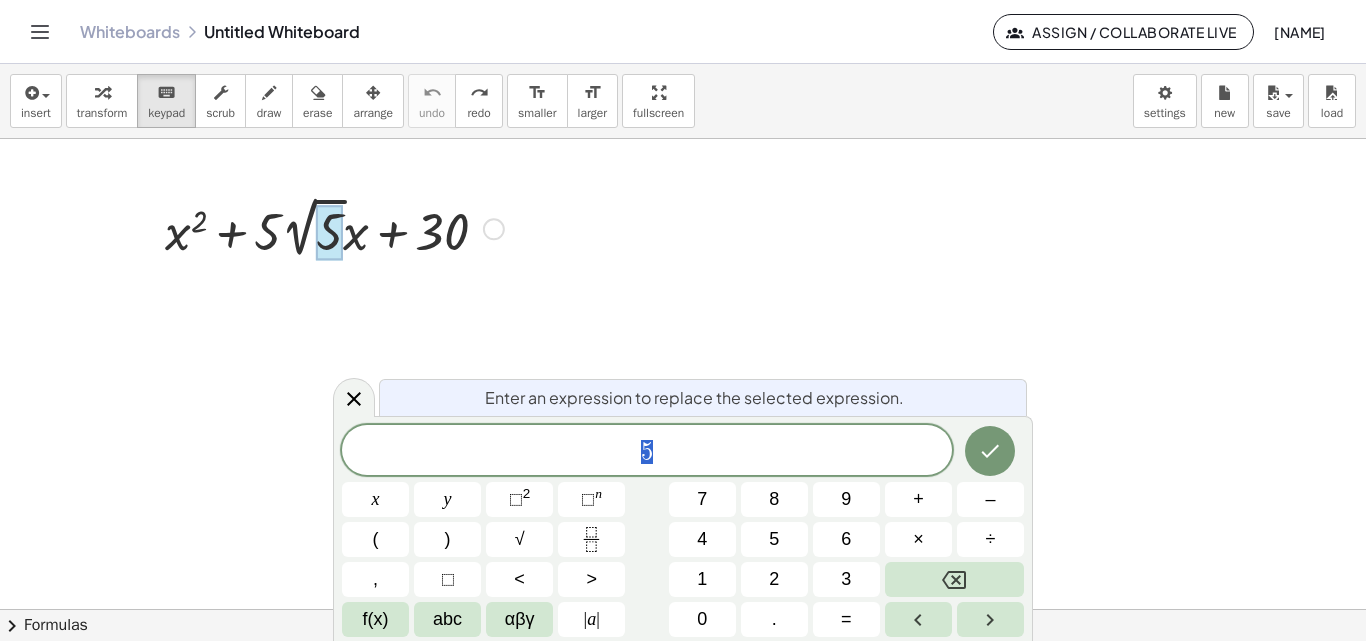 click at bounding box center [334, 227] 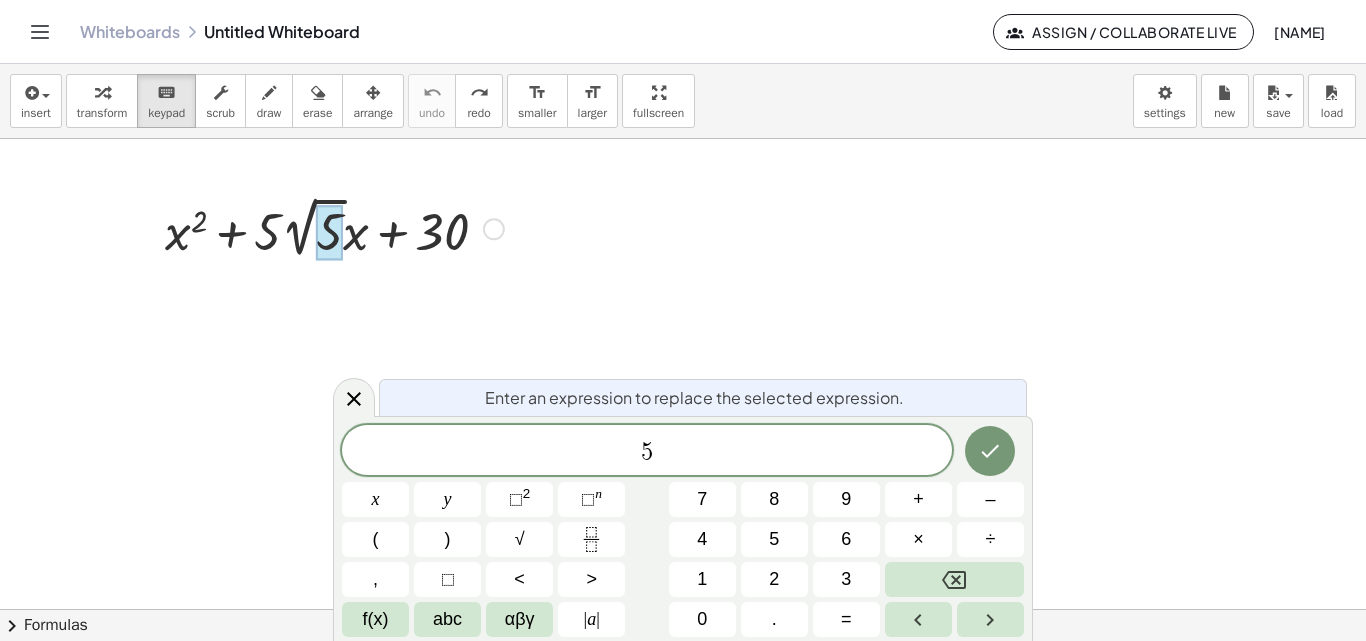 click at bounding box center [334, 227] 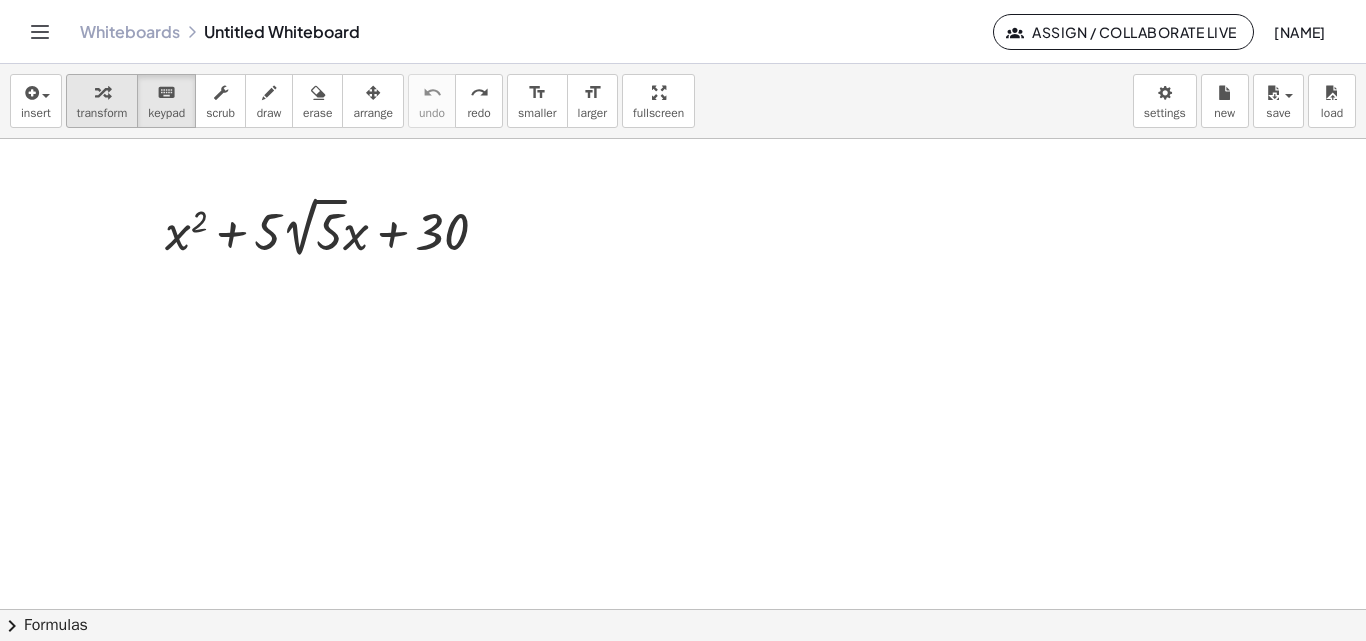click at bounding box center [102, 92] 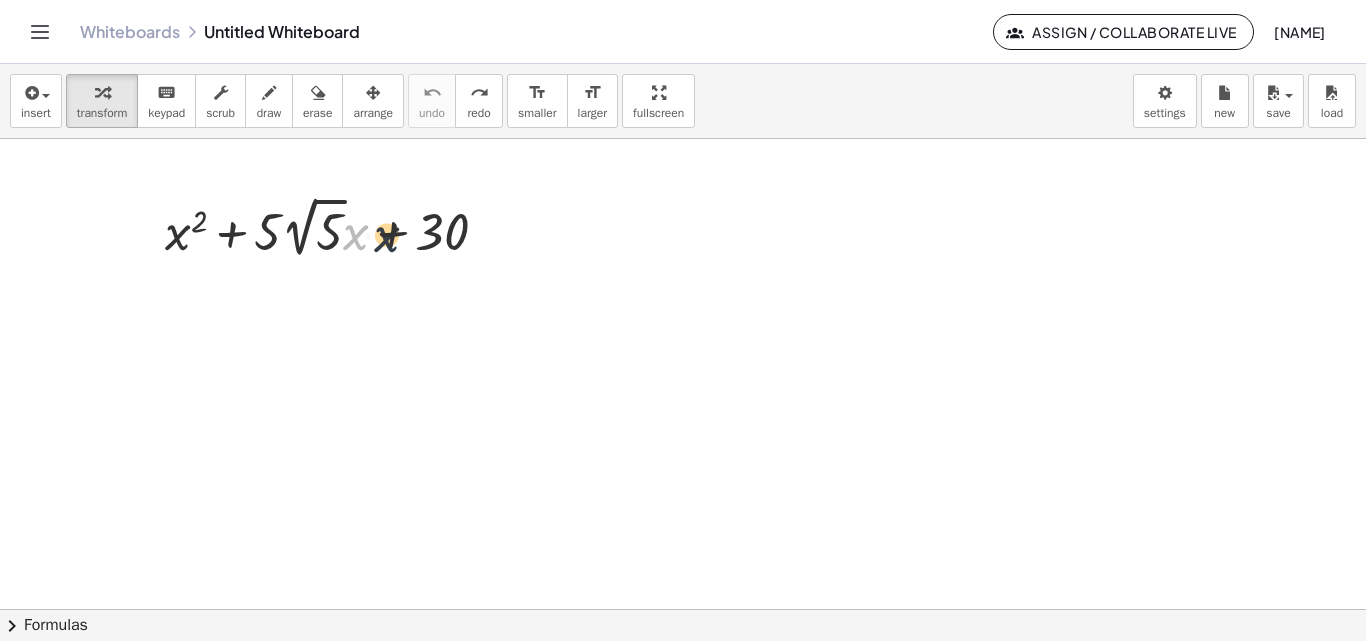 drag, startPoint x: 346, startPoint y: 226, endPoint x: 379, endPoint y: 229, distance: 33.13608 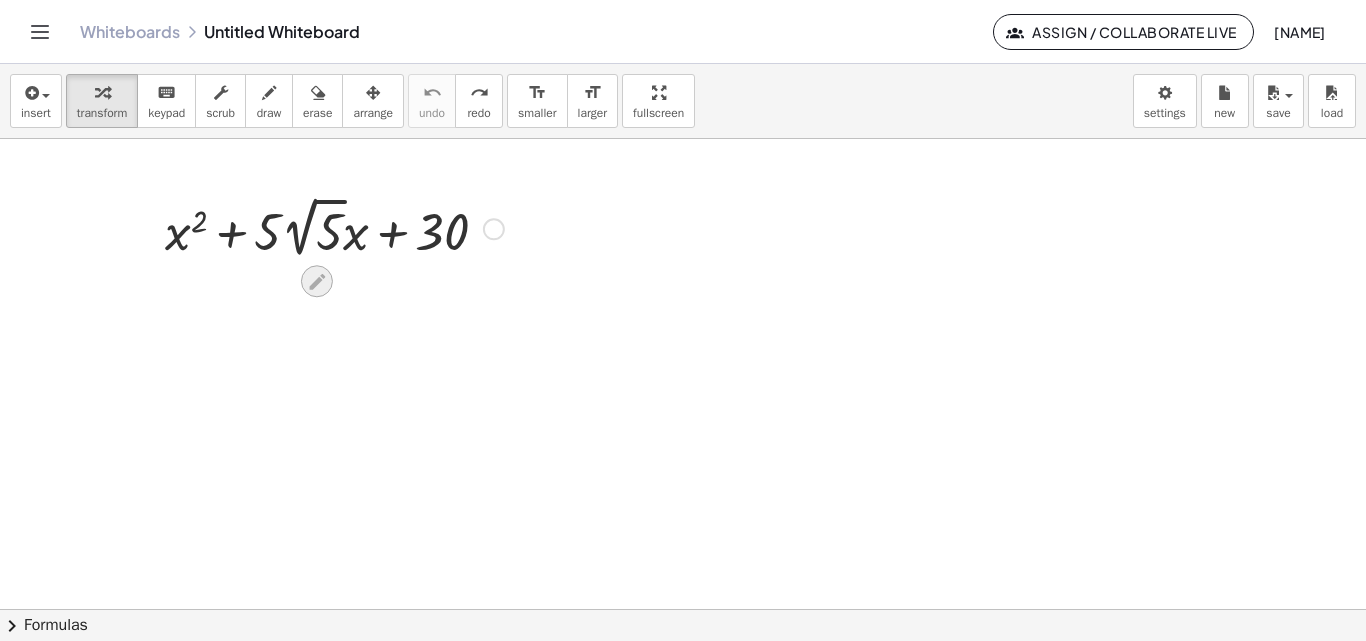 click 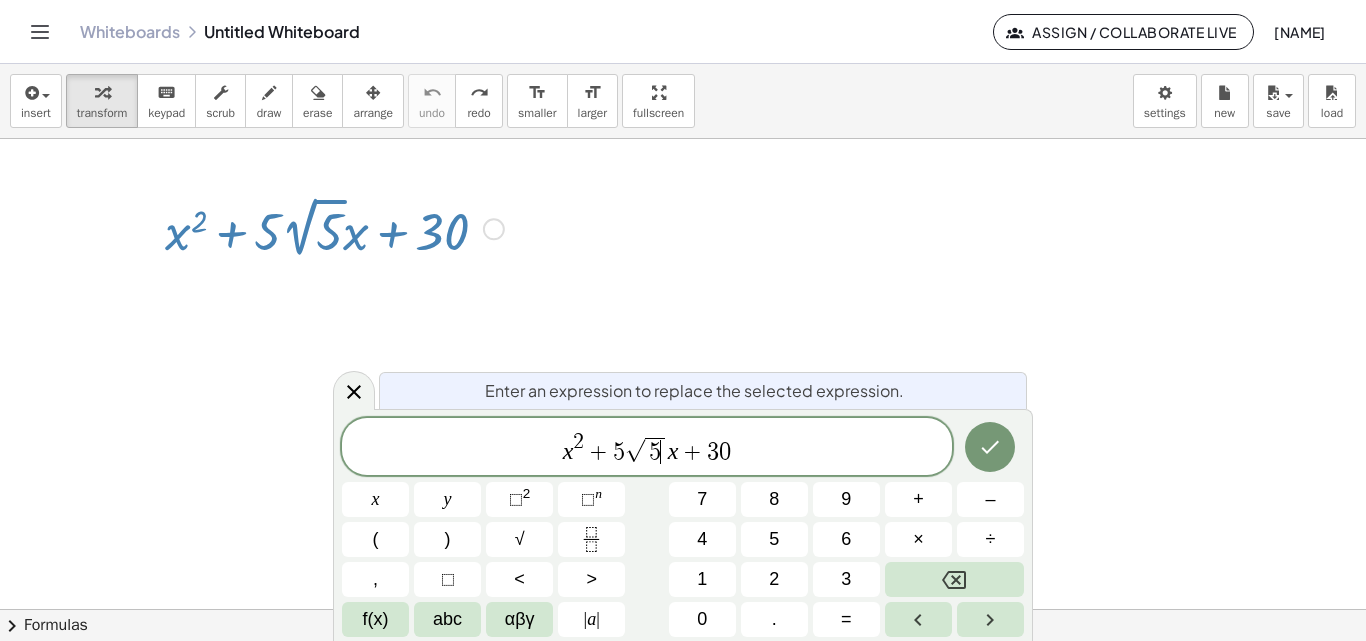 click on "5 ​" at bounding box center [655, 451] 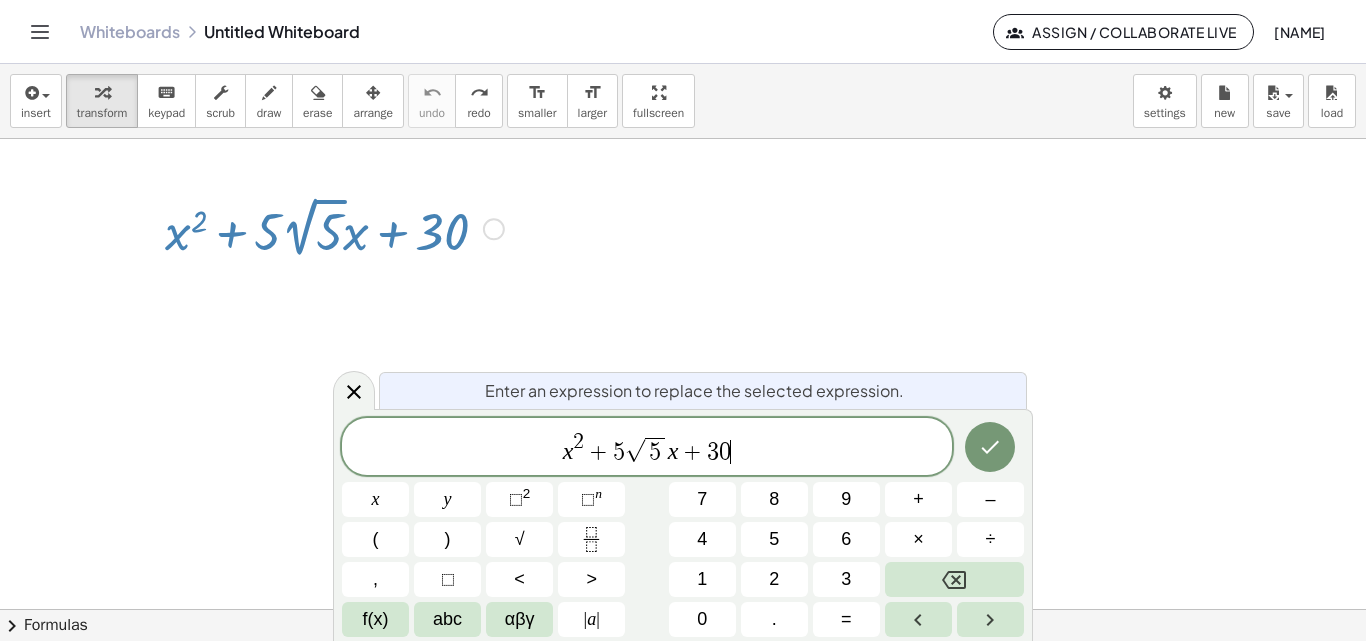 click on "x 2 + 5 √ 5 x + 3 0 ​" at bounding box center (647, 448) 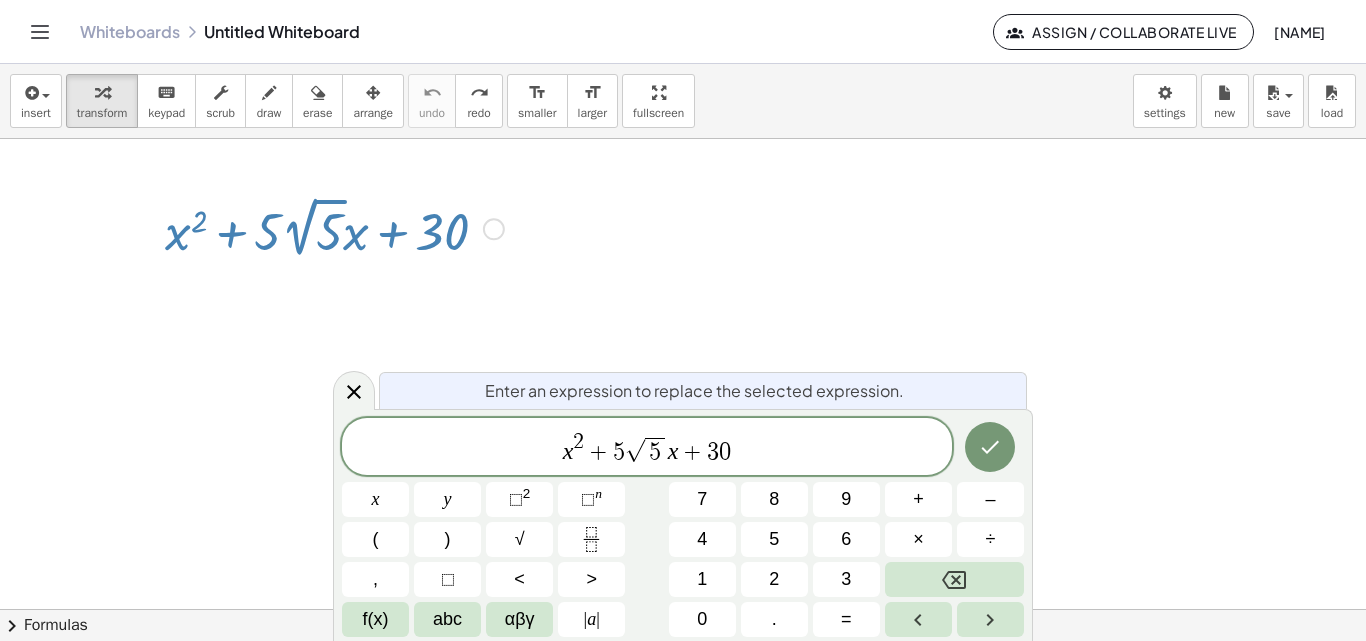 click on "x" at bounding box center [673, 451] 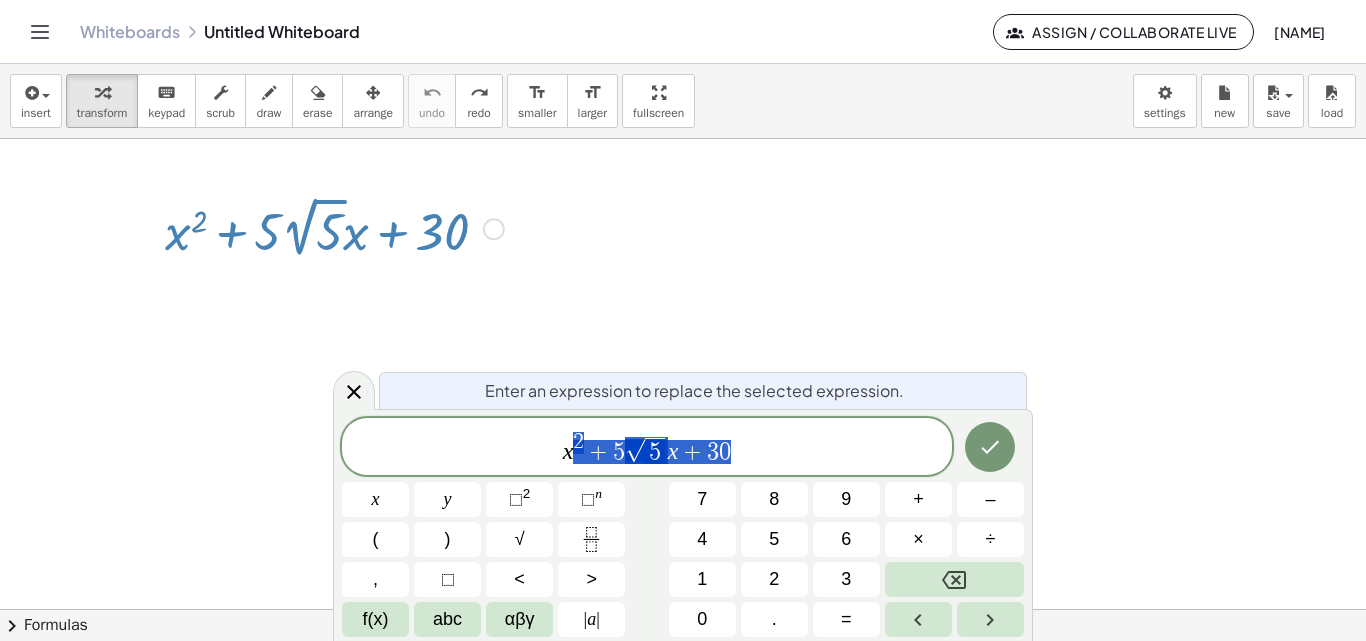 drag, startPoint x: 746, startPoint y: 462, endPoint x: 574, endPoint y: 443, distance: 173.04623 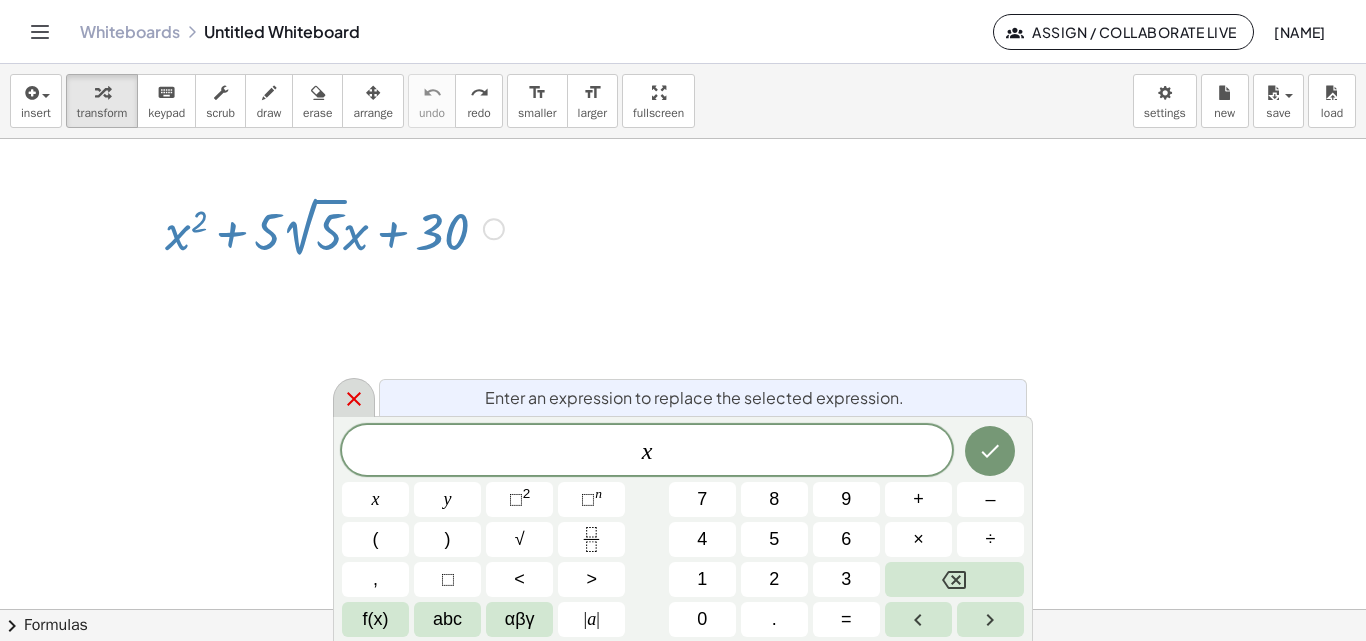 click 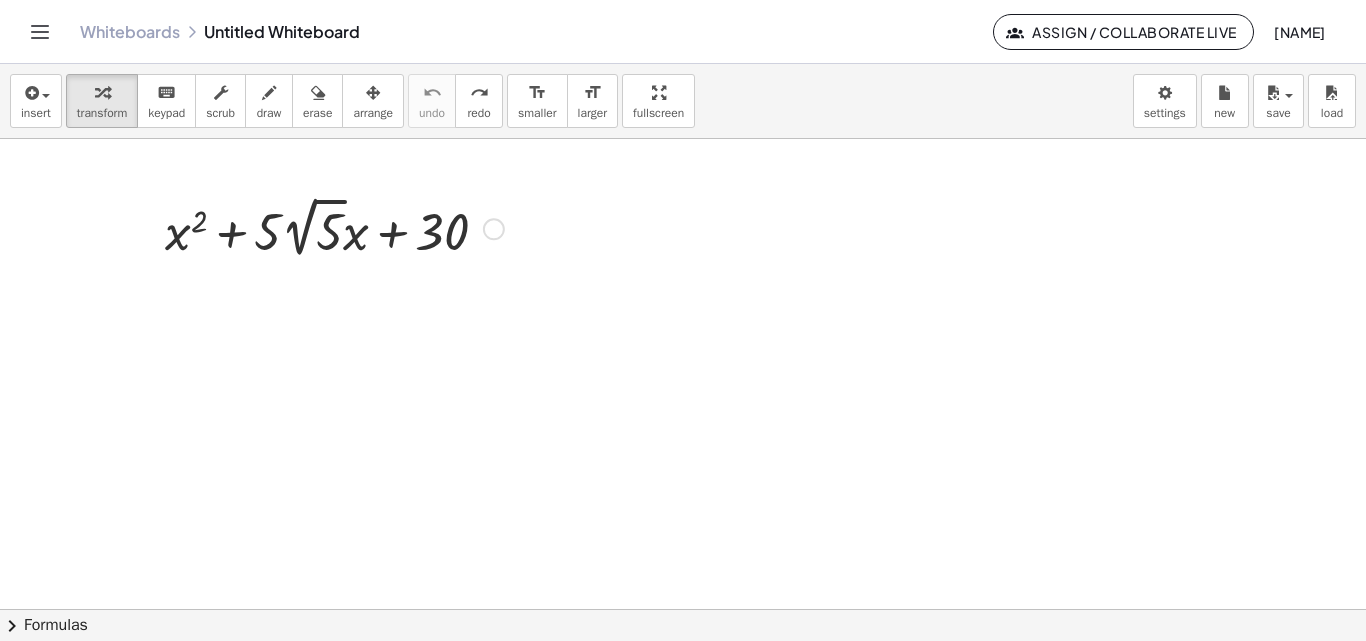 click at bounding box center [683, 609] 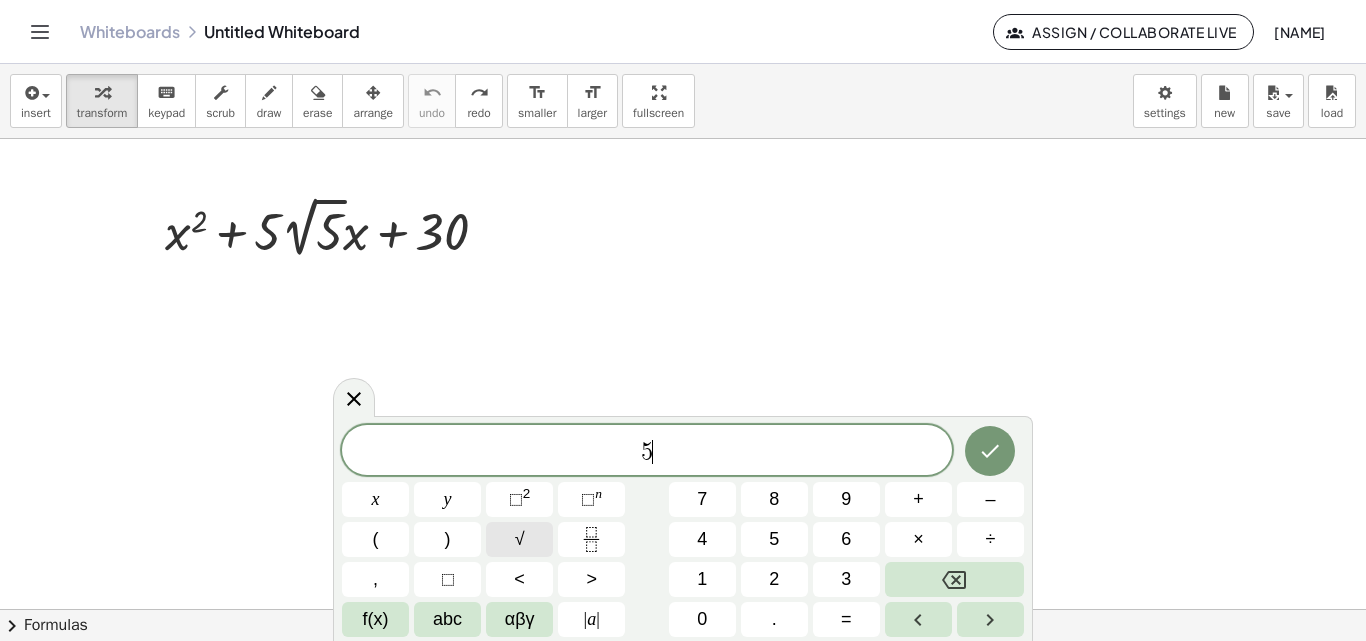 click on "√" at bounding box center (519, 539) 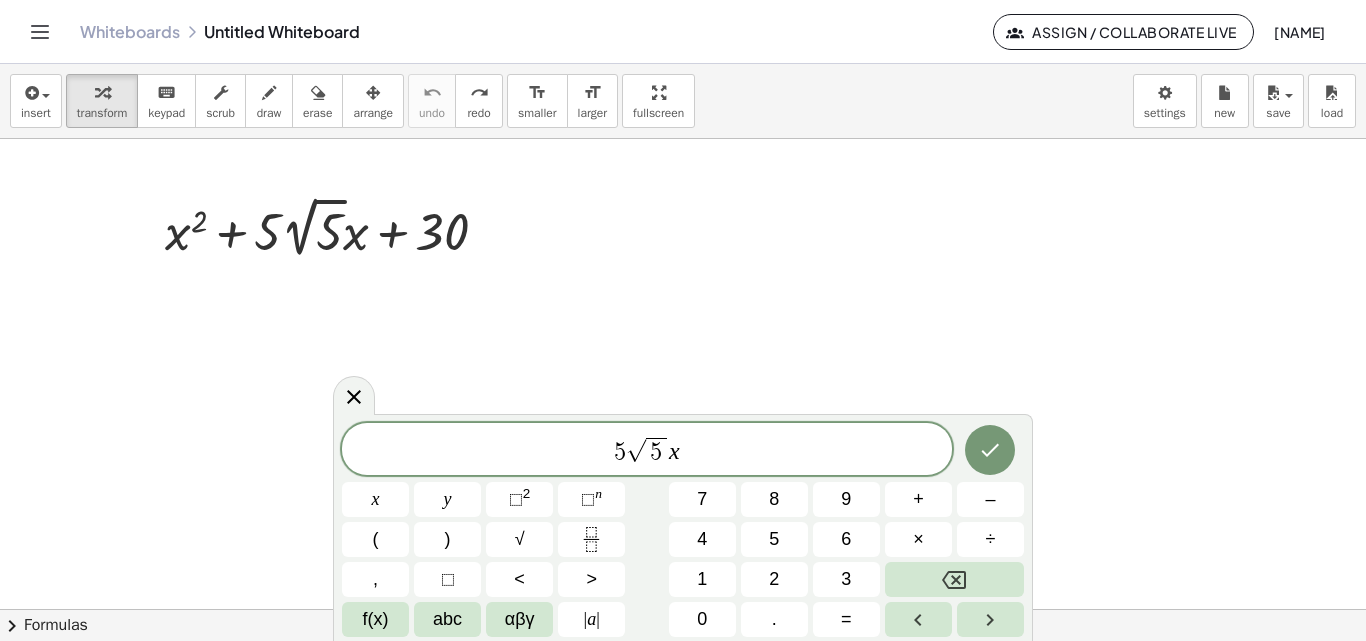 click on "x" at bounding box center [674, 451] 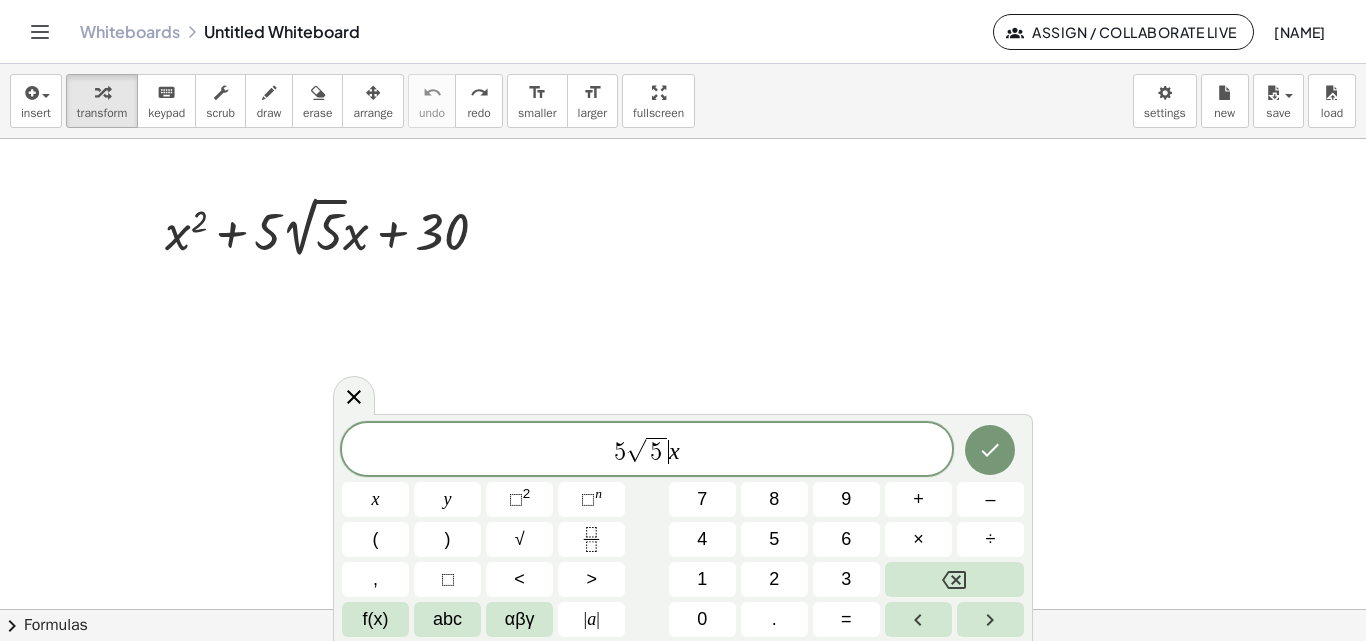 click at bounding box center (683, 609) 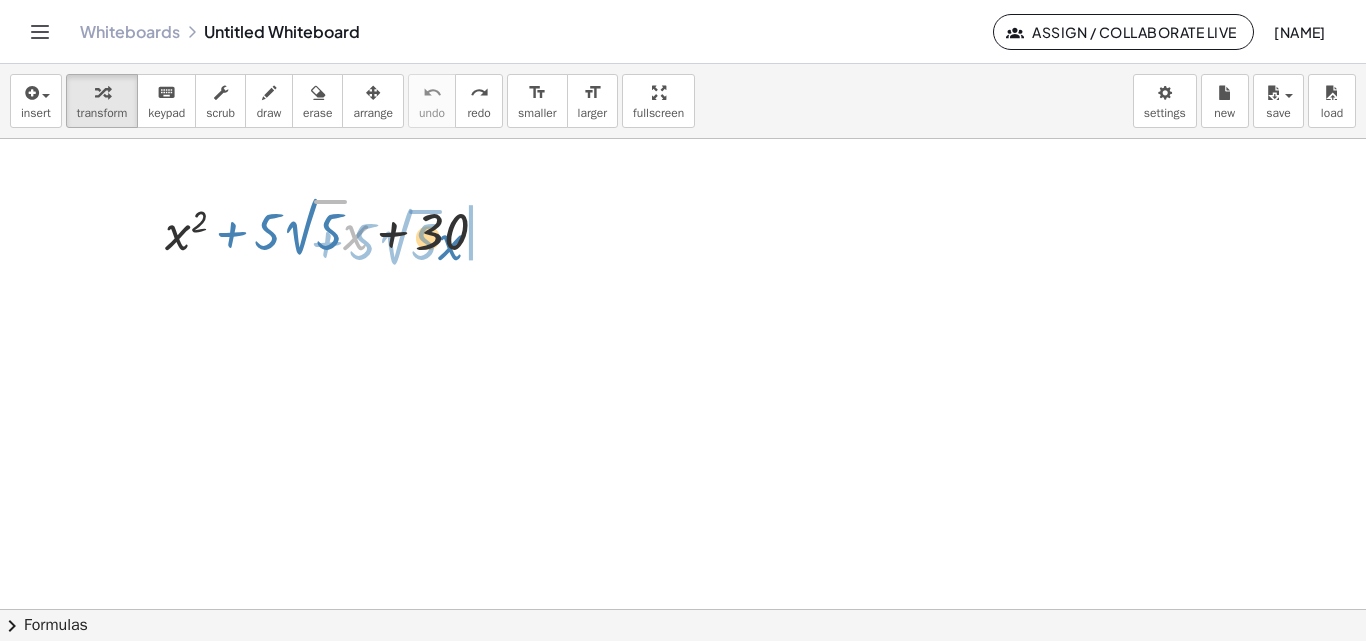 drag, startPoint x: 365, startPoint y: 242, endPoint x: 519, endPoint y: 277, distance: 157.9272 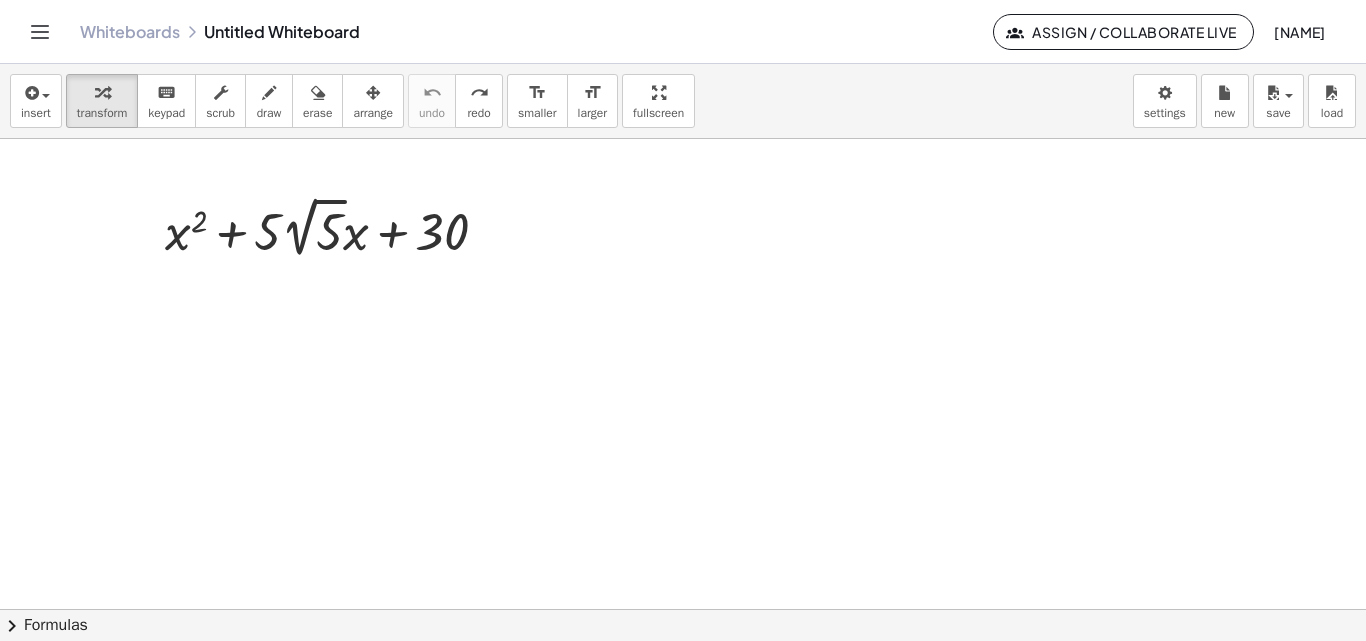 click at bounding box center (683, 609) 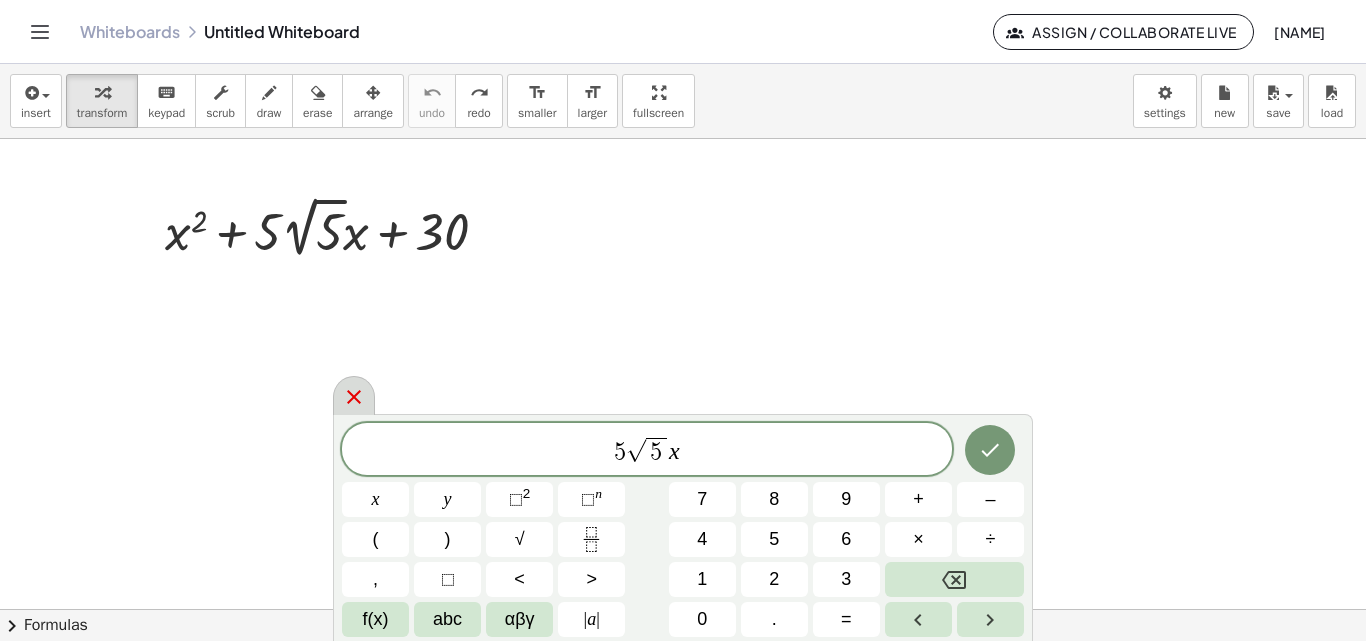 click at bounding box center (354, 395) 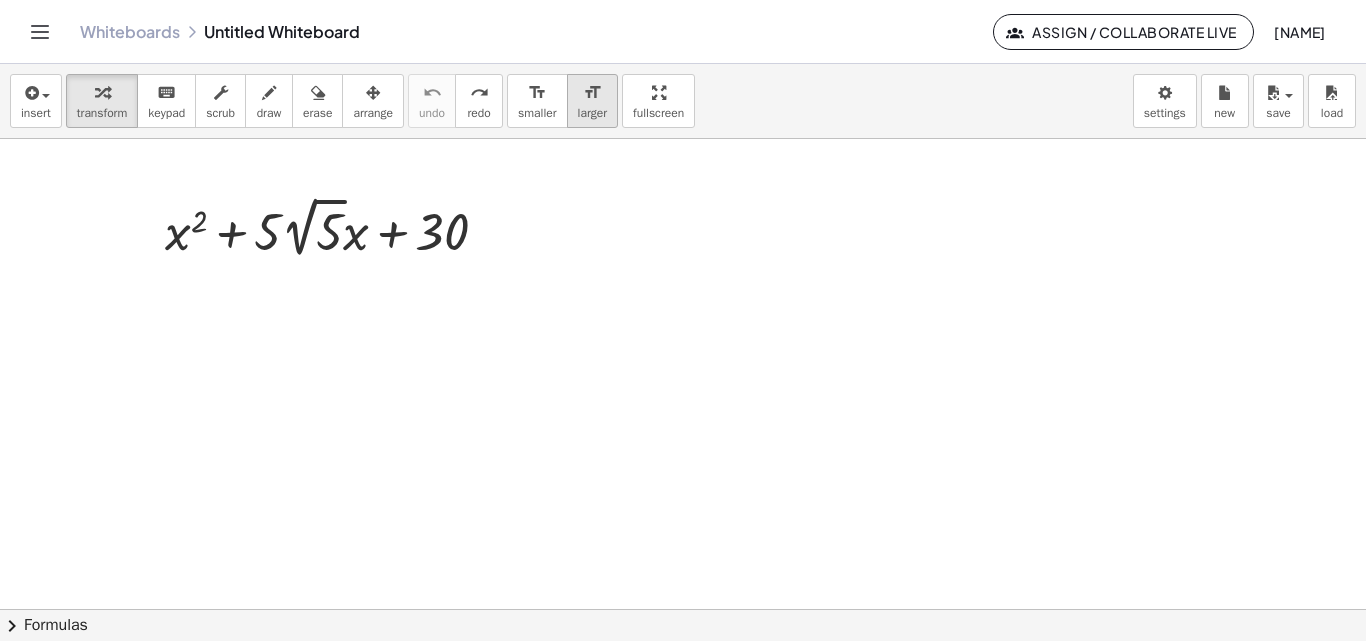 click on "larger" at bounding box center [592, 113] 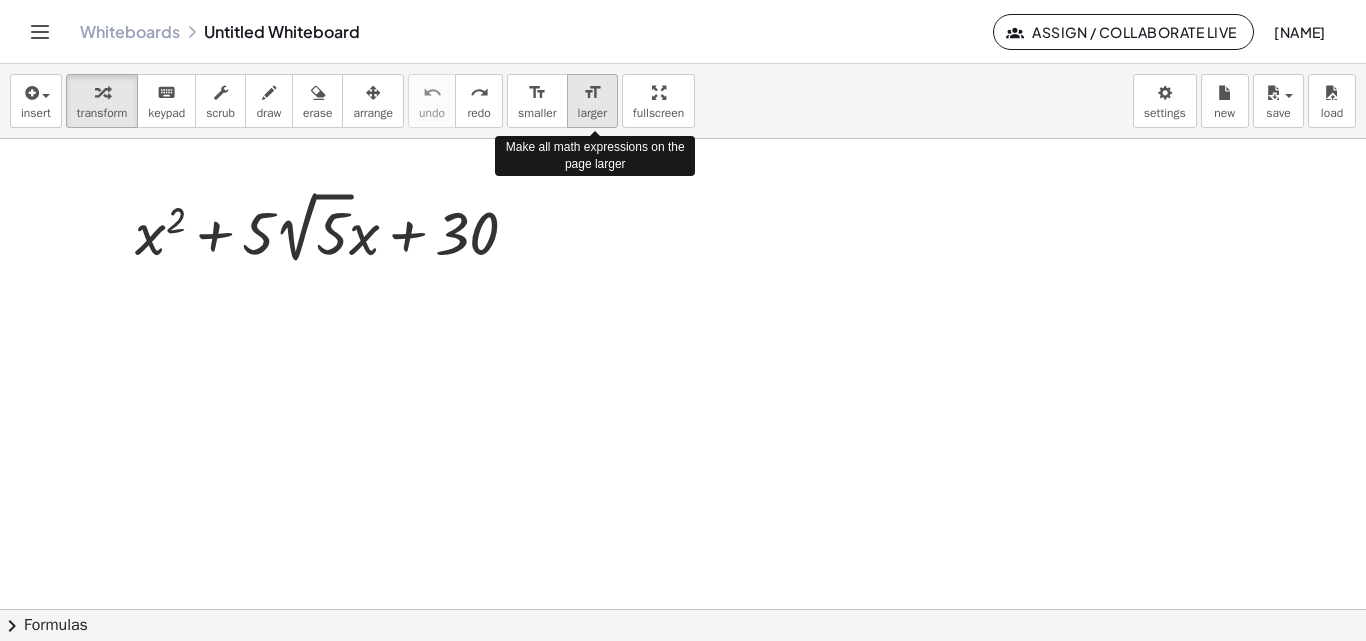 click on "larger" at bounding box center [592, 113] 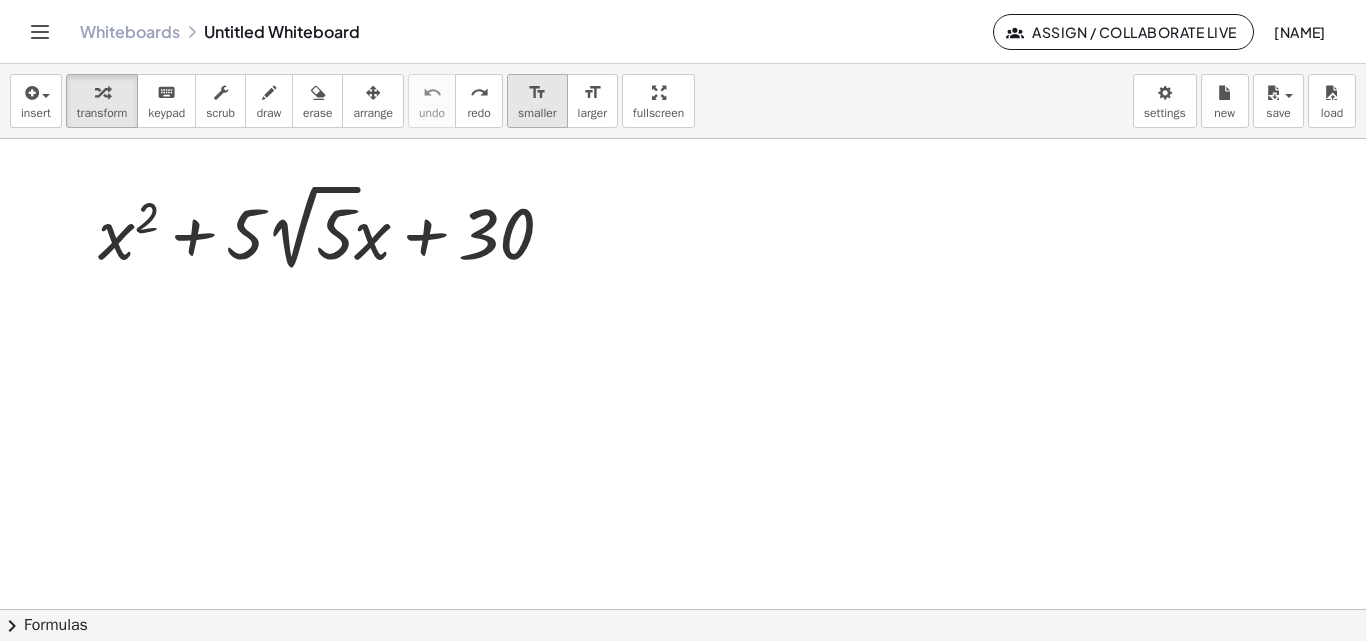 click on "smaller" at bounding box center [537, 113] 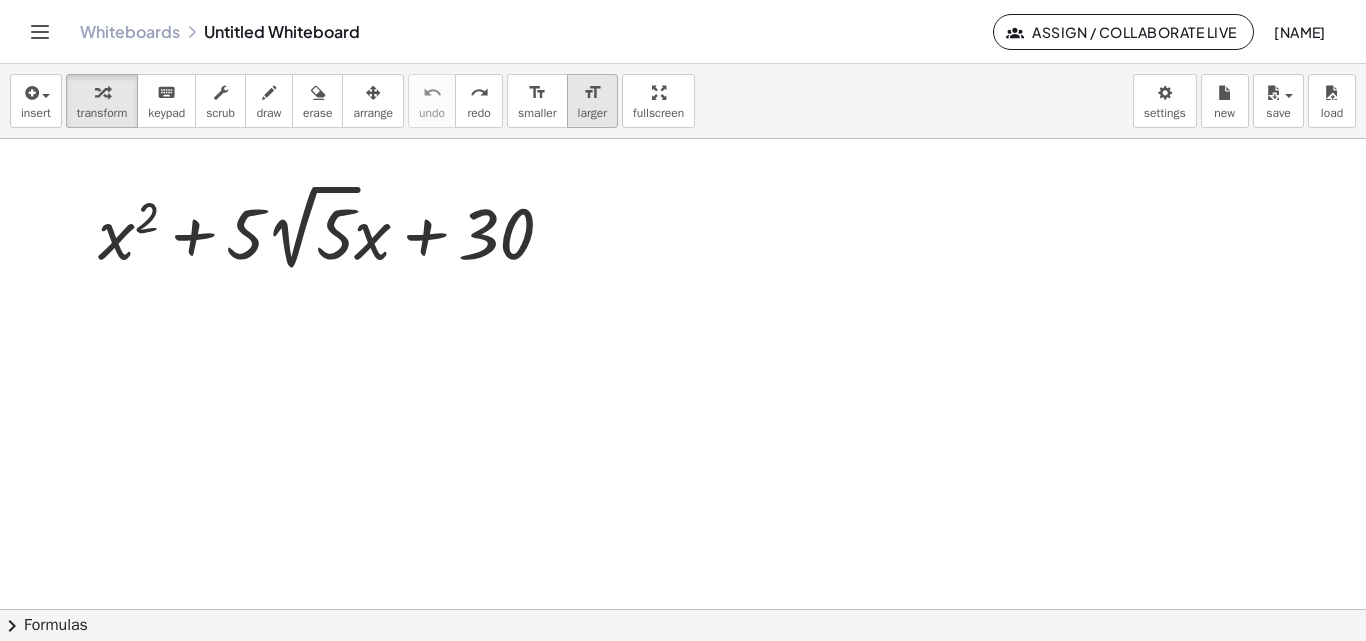 click on "format_size" at bounding box center (592, 92) 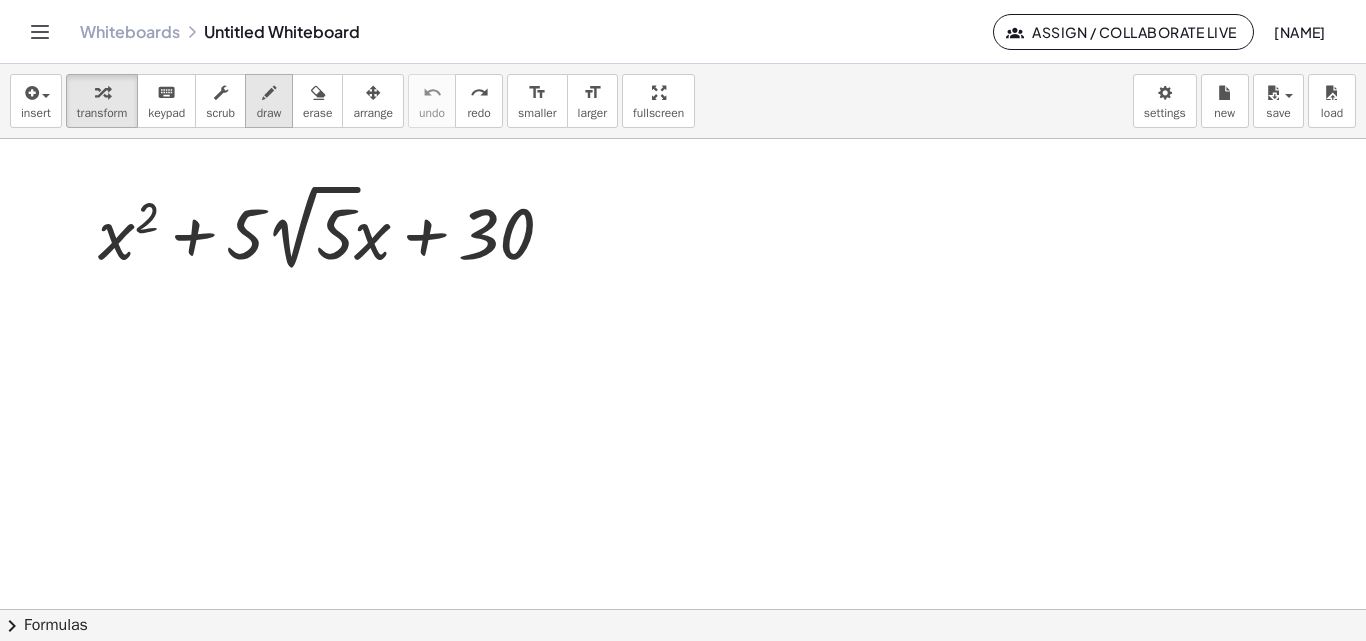 click on "draw" at bounding box center [269, 113] 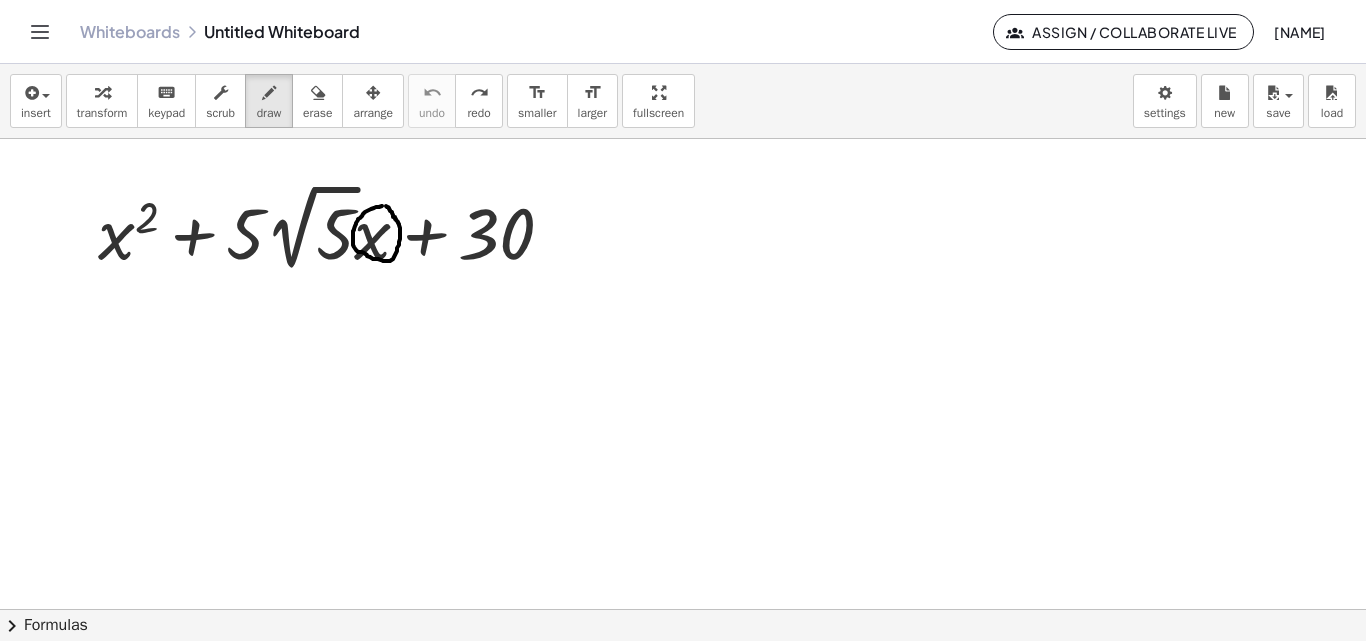 click at bounding box center (683, 609) 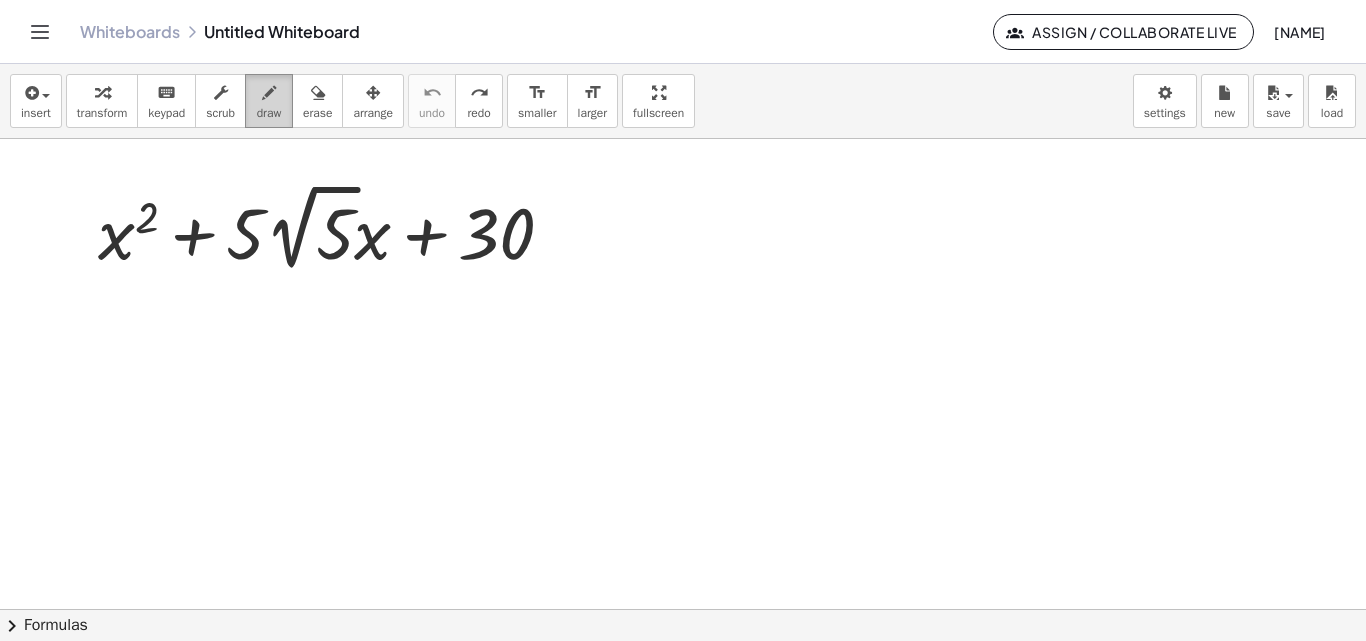 click on "draw" at bounding box center (269, 101) 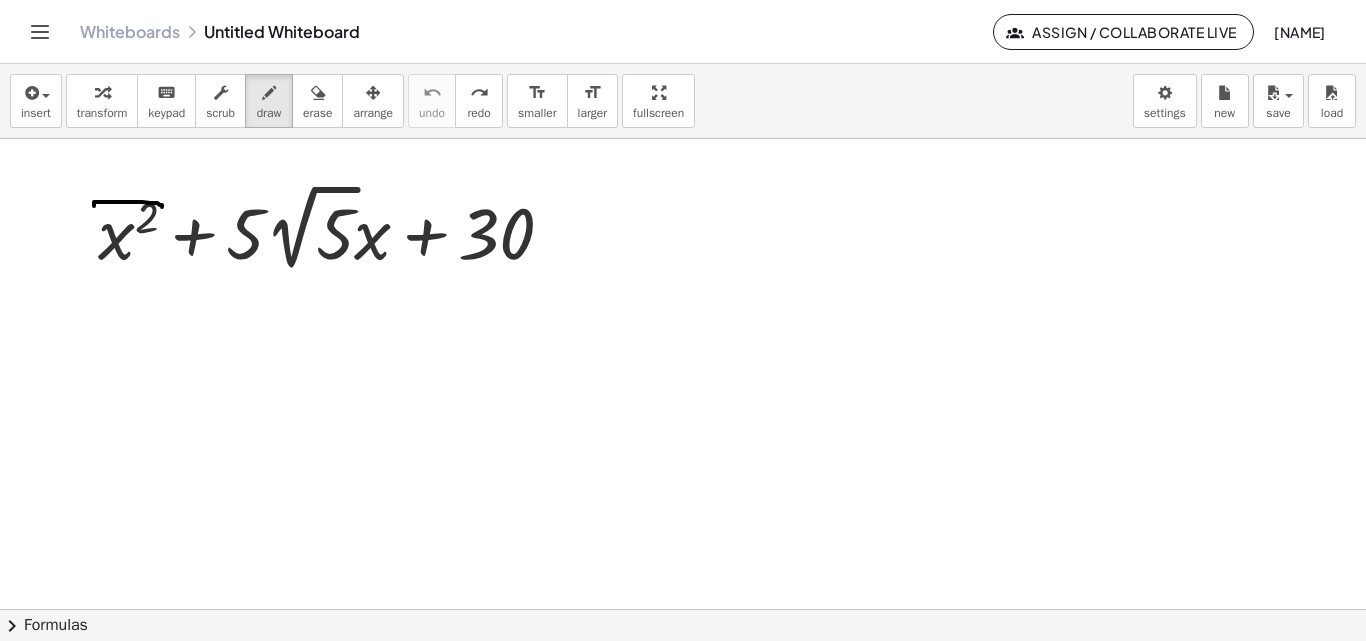 drag, startPoint x: 150, startPoint y: 203, endPoint x: 96, endPoint y: 232, distance: 61.294373 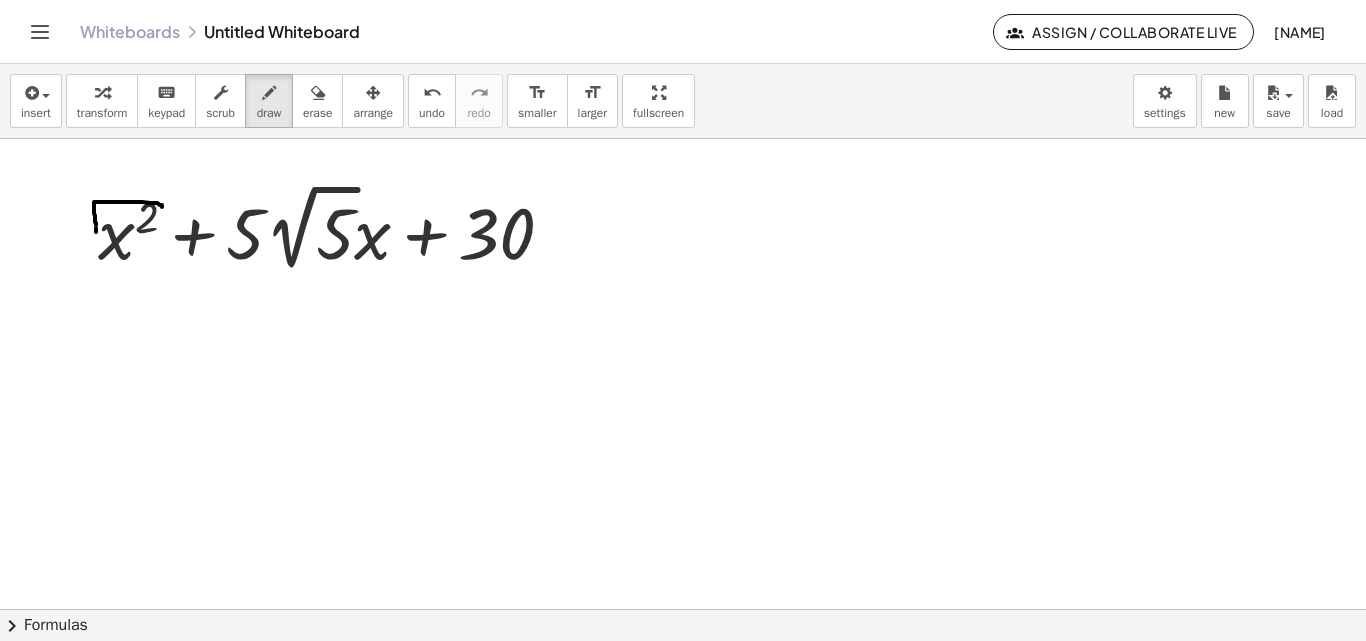 click at bounding box center (683, 609) 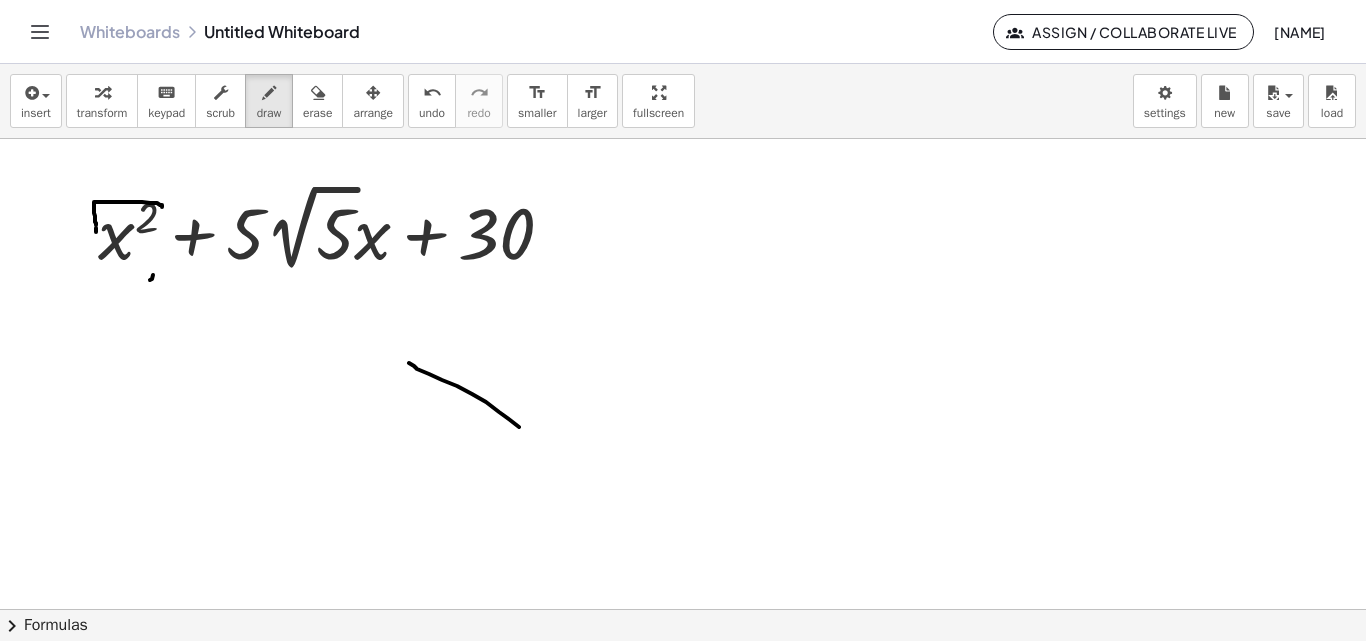drag, startPoint x: 510, startPoint y: 420, endPoint x: 544, endPoint y: 402, distance: 38.470768 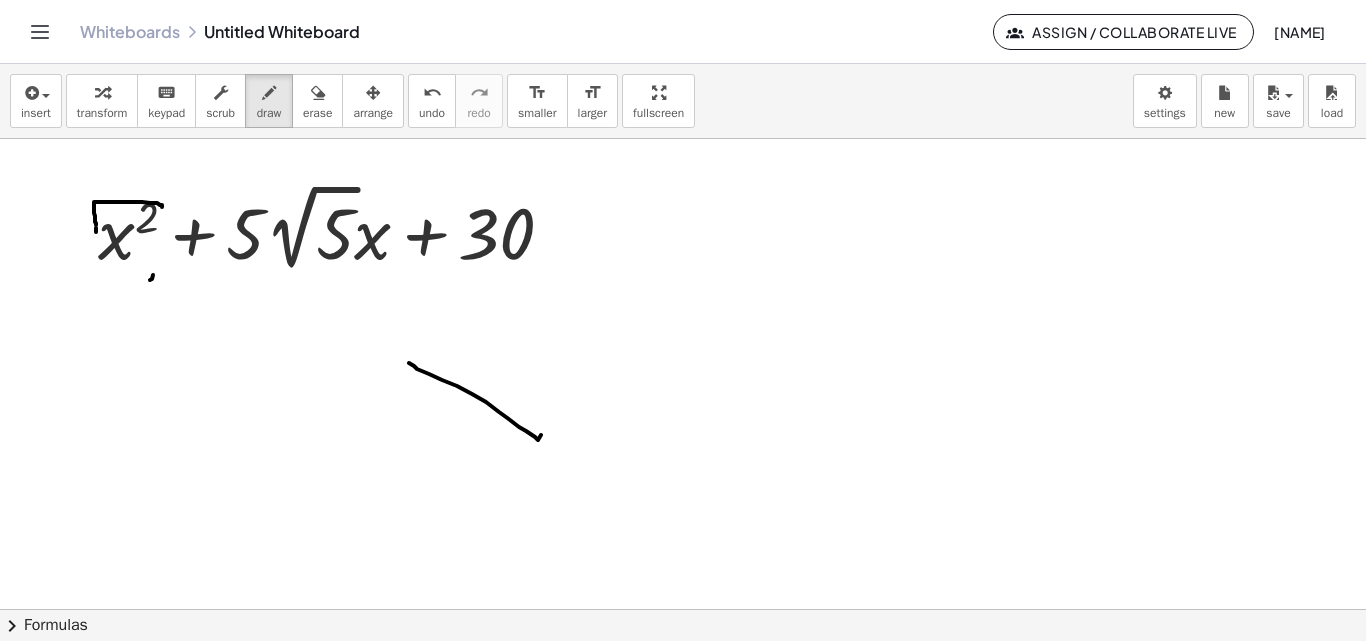 drag, startPoint x: 528, startPoint y: 365, endPoint x: 486, endPoint y: 416, distance: 66.068146 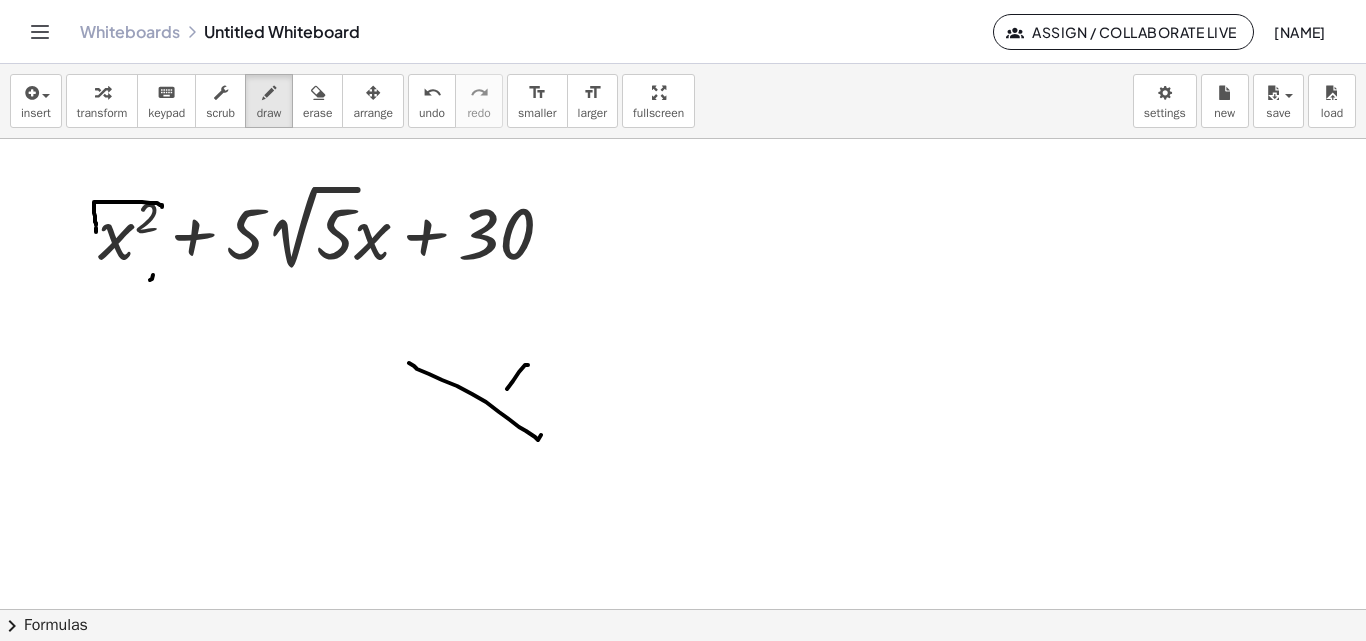 click at bounding box center [683, 609] 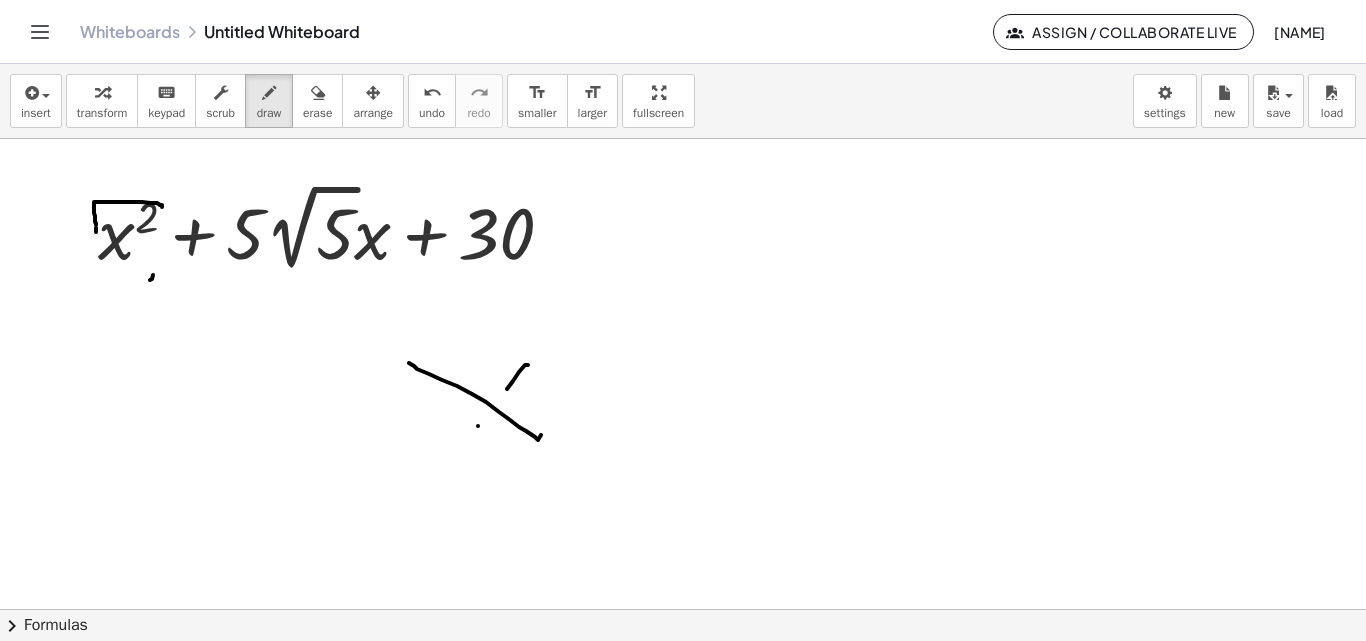 drag, startPoint x: 570, startPoint y: 227, endPoint x: 592, endPoint y: 272, distance: 50.08992 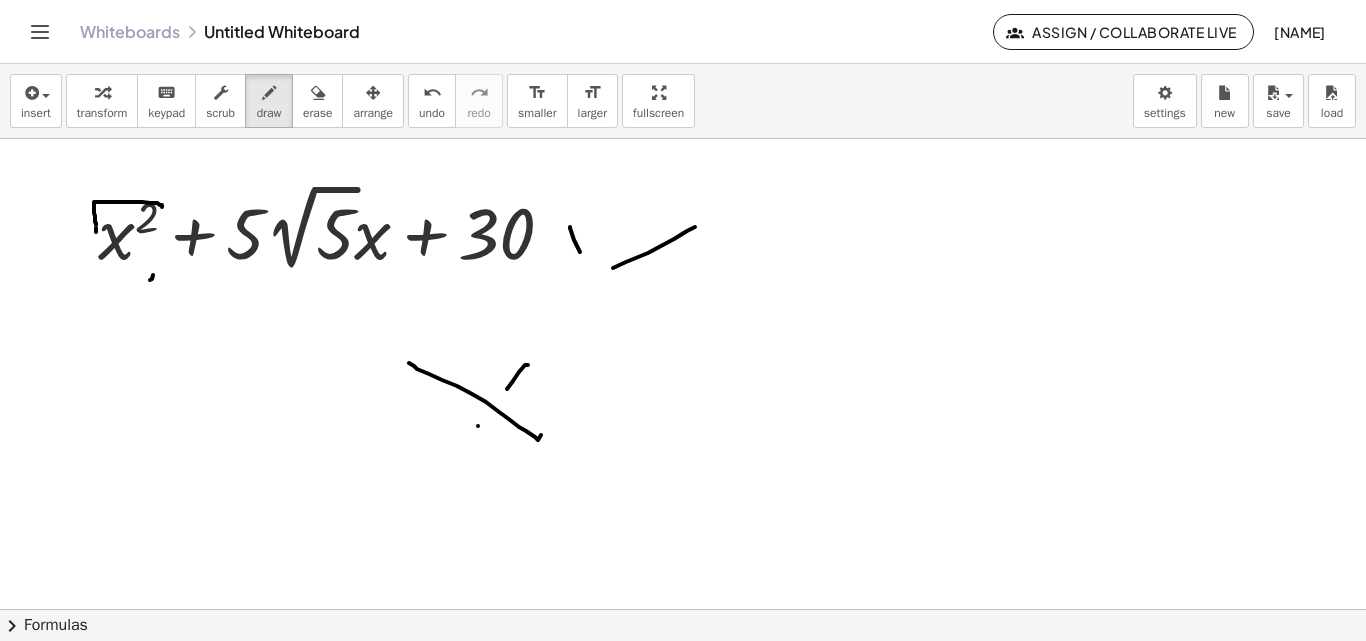 drag, startPoint x: 626, startPoint y: 262, endPoint x: 695, endPoint y: 227, distance: 77.36925 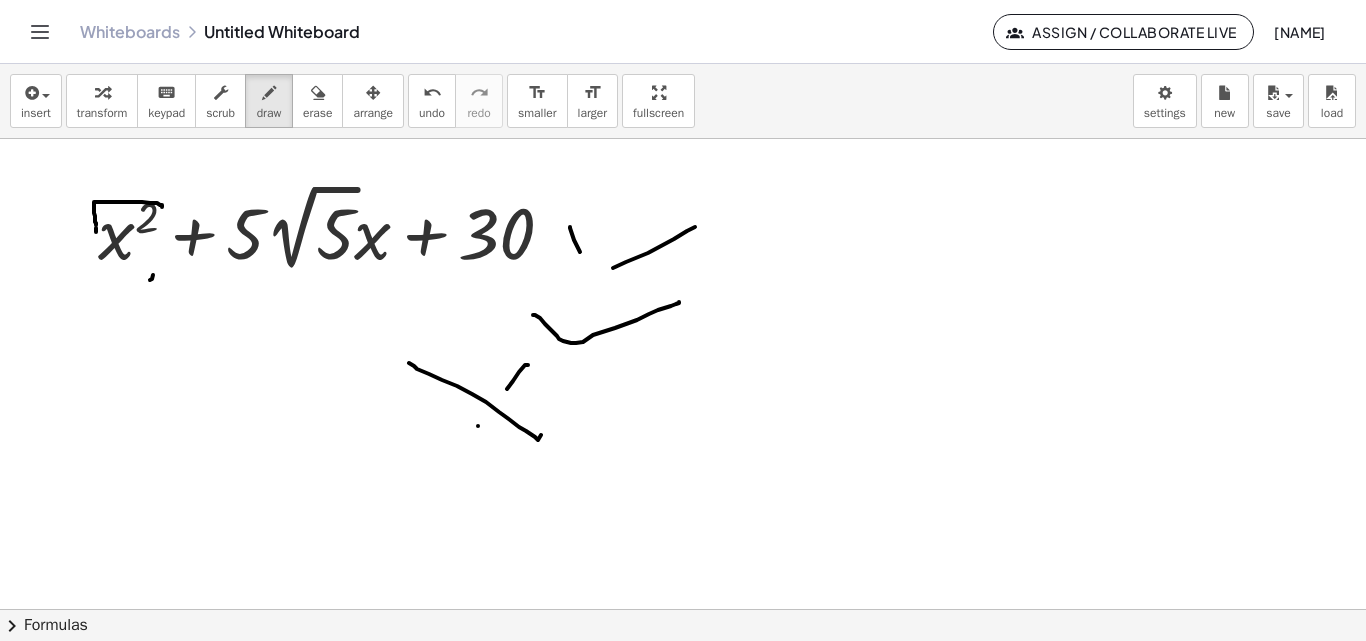 drag, startPoint x: 533, startPoint y: 315, endPoint x: 679, endPoint y: 302, distance: 146.57762 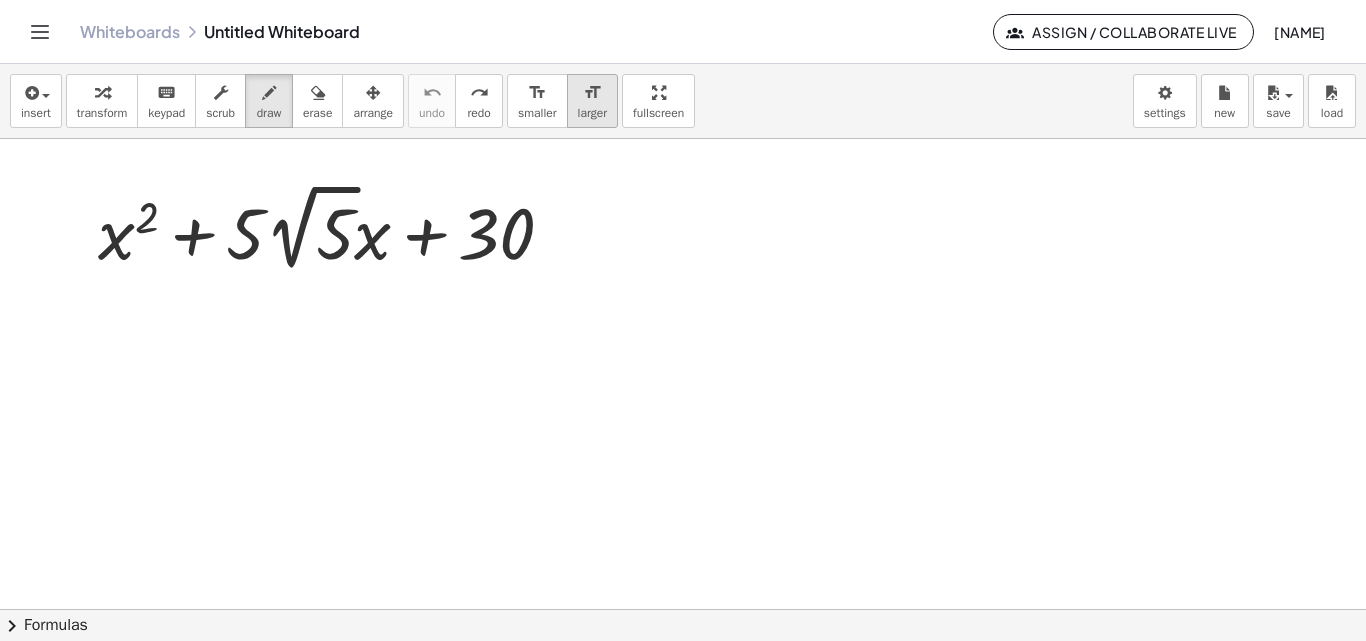 click on "larger" at bounding box center [592, 113] 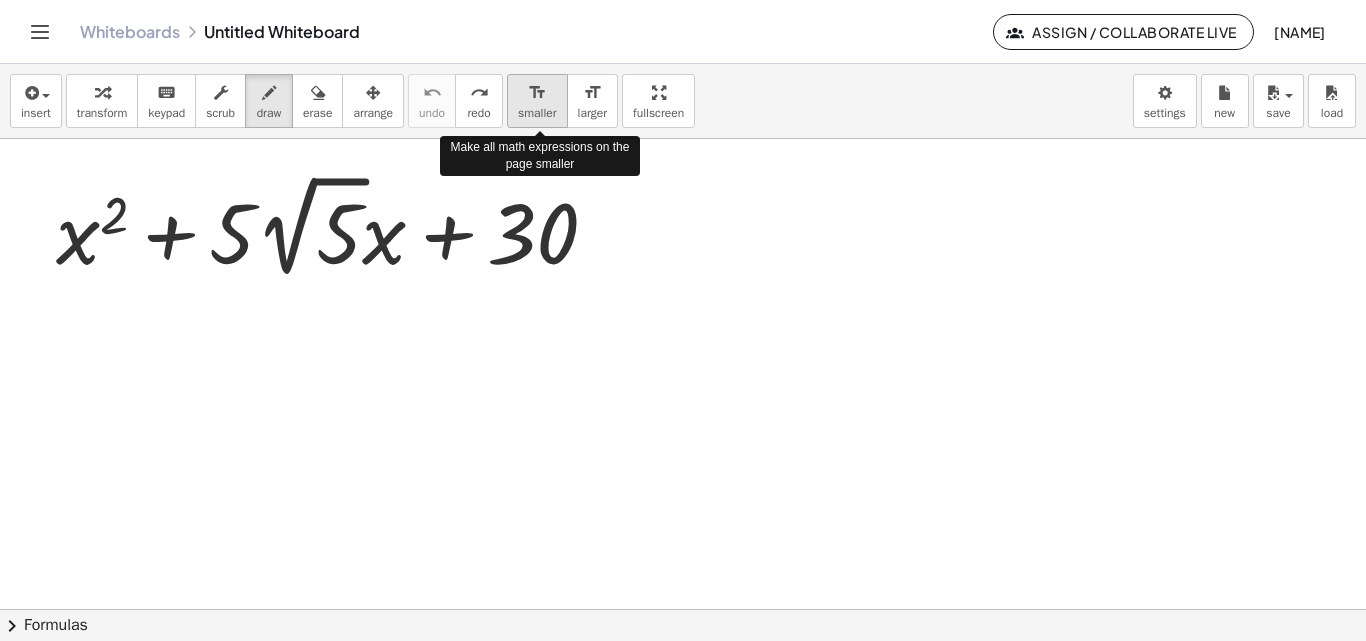 click on "smaller" at bounding box center (537, 113) 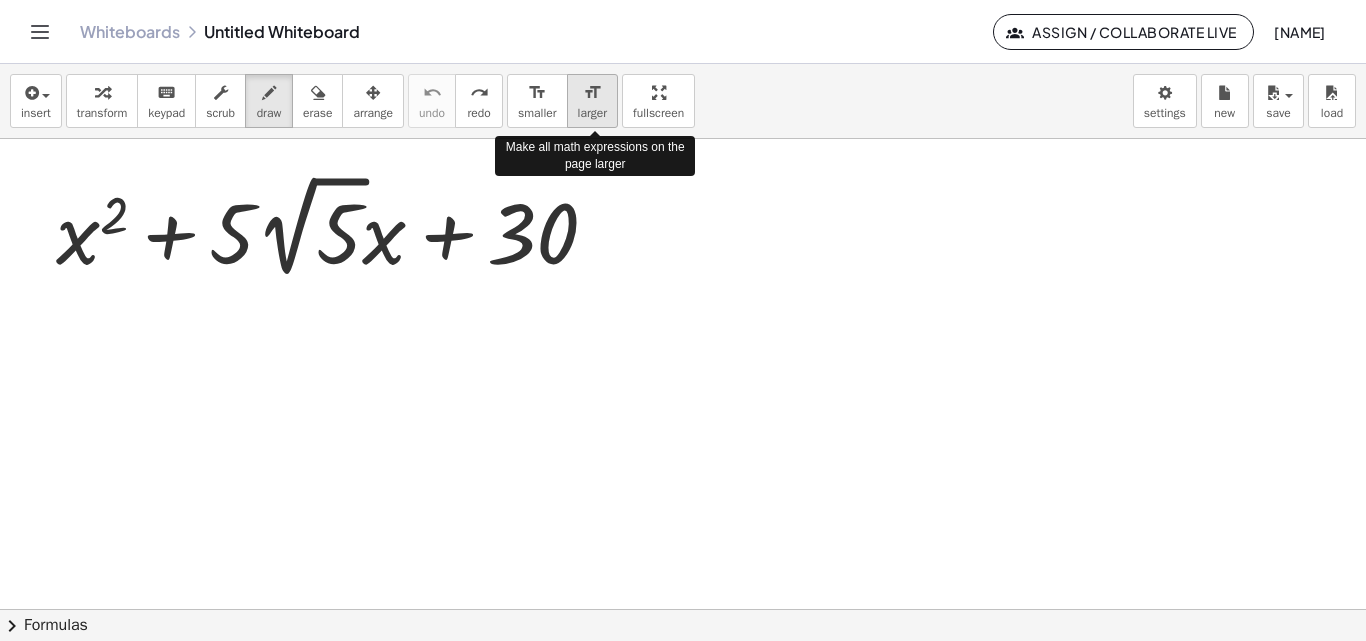 click on "larger" at bounding box center [592, 113] 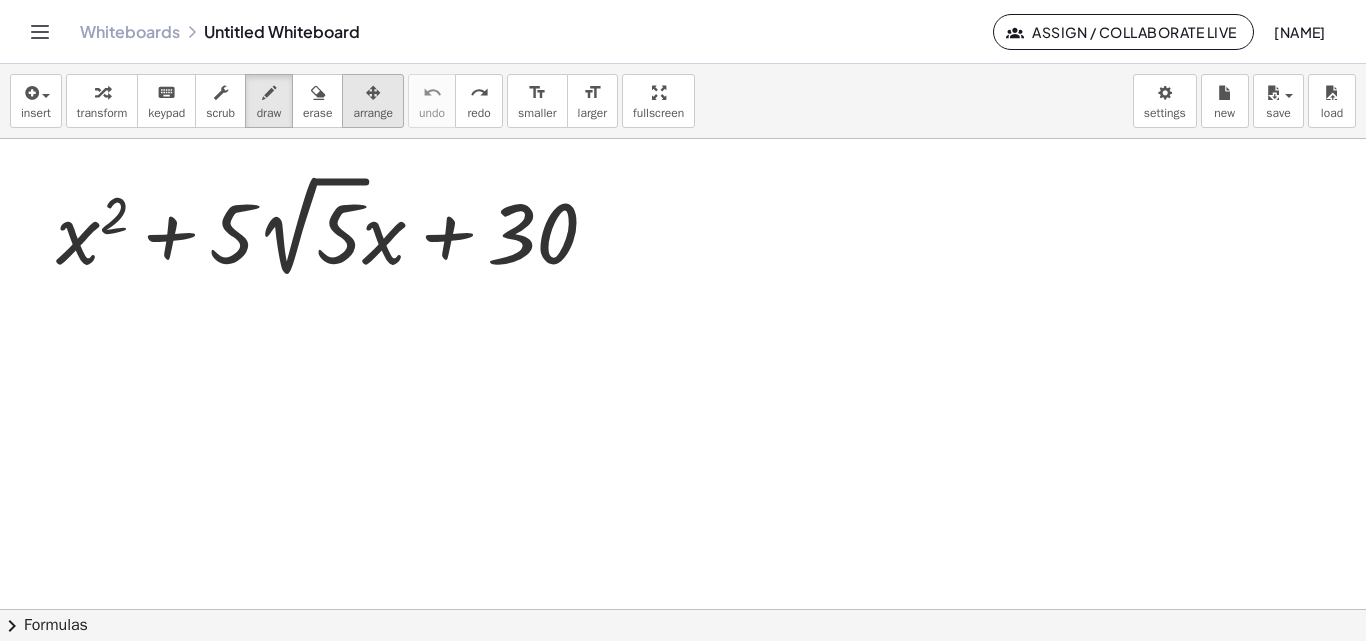 click on "arrange" at bounding box center (373, 113) 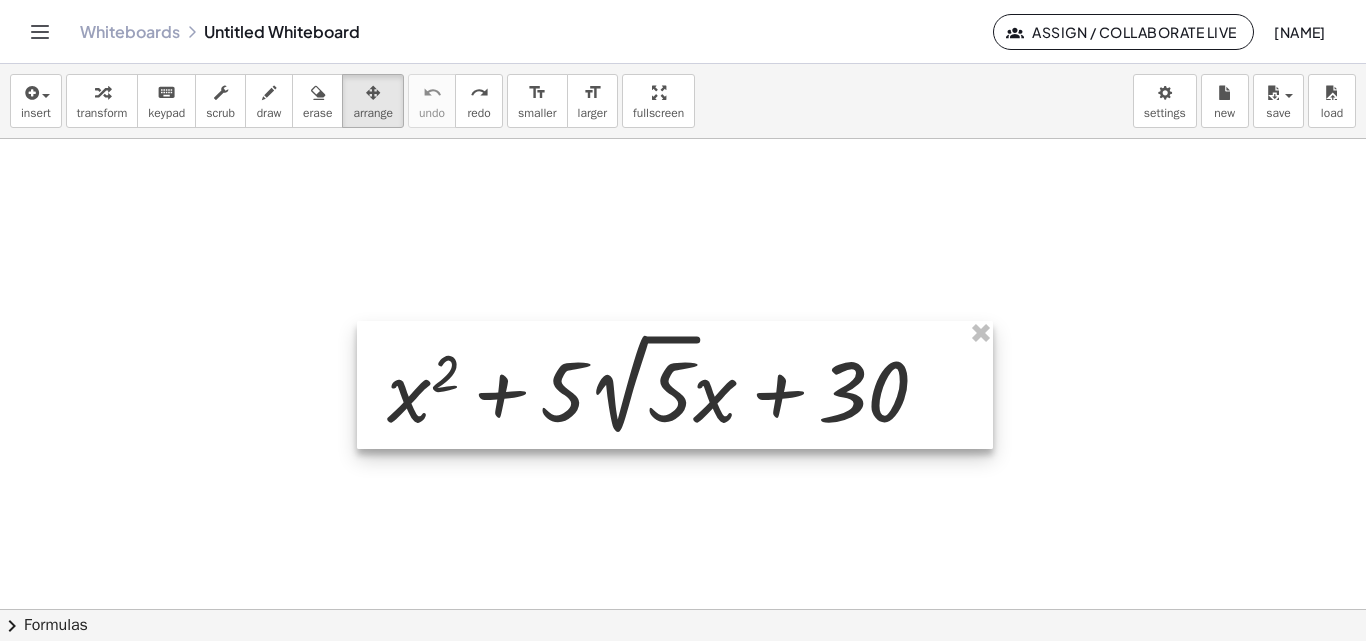drag, startPoint x: 308, startPoint y: 234, endPoint x: 642, endPoint y: 393, distance: 369.91486 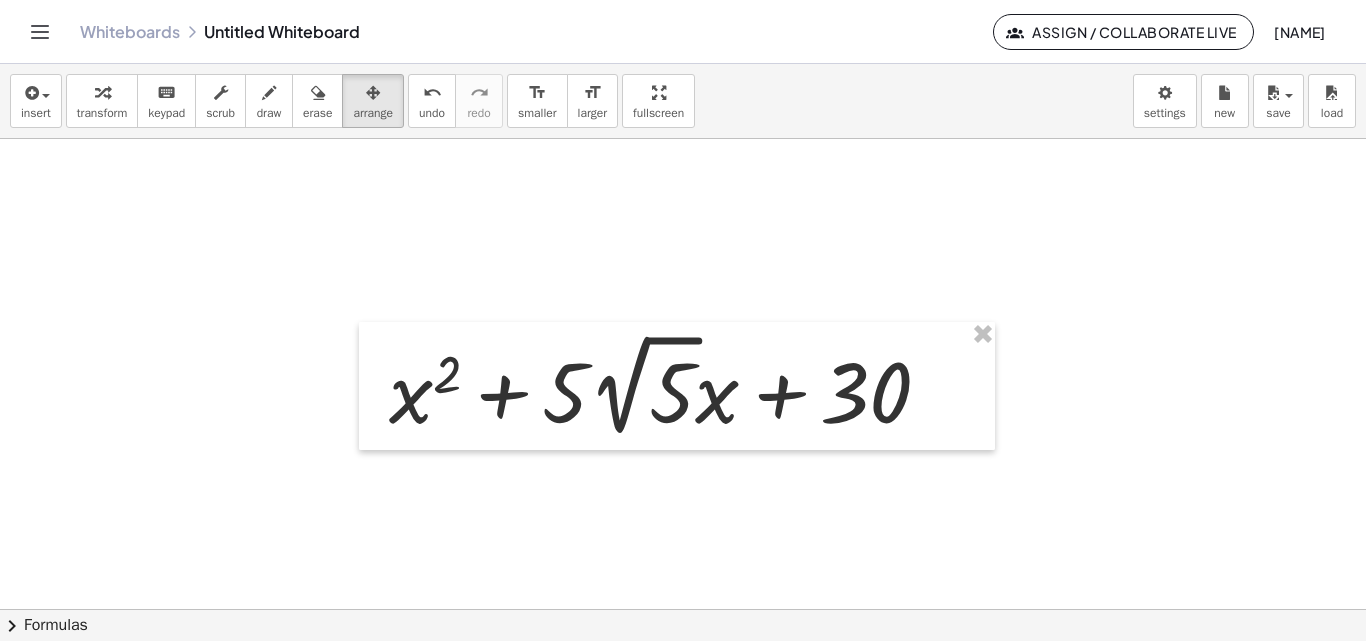 click at bounding box center (683, 609) 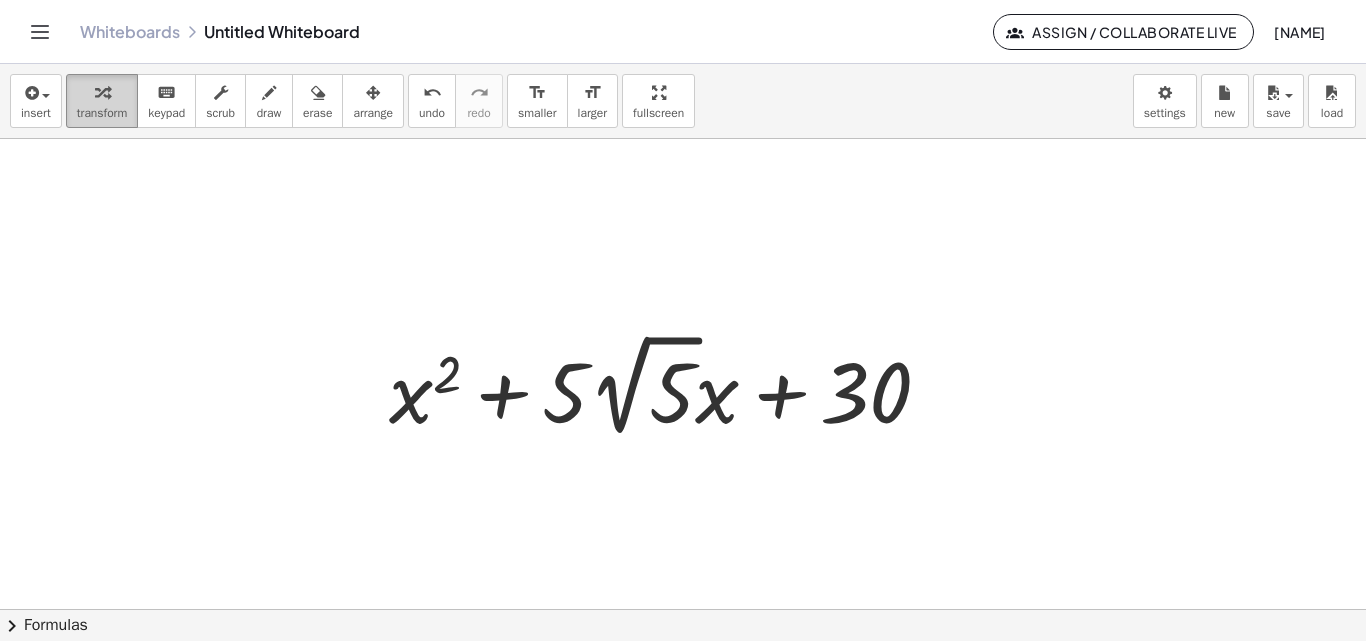 click on "transform" at bounding box center (102, 113) 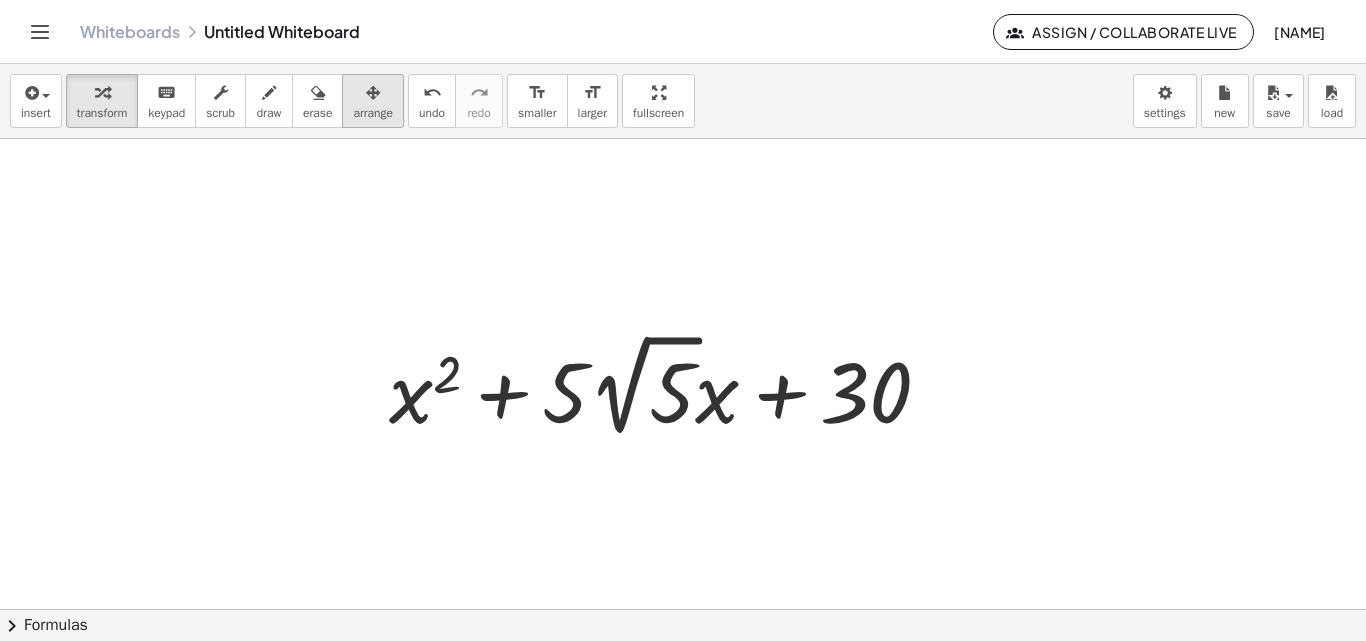 click at bounding box center (373, 92) 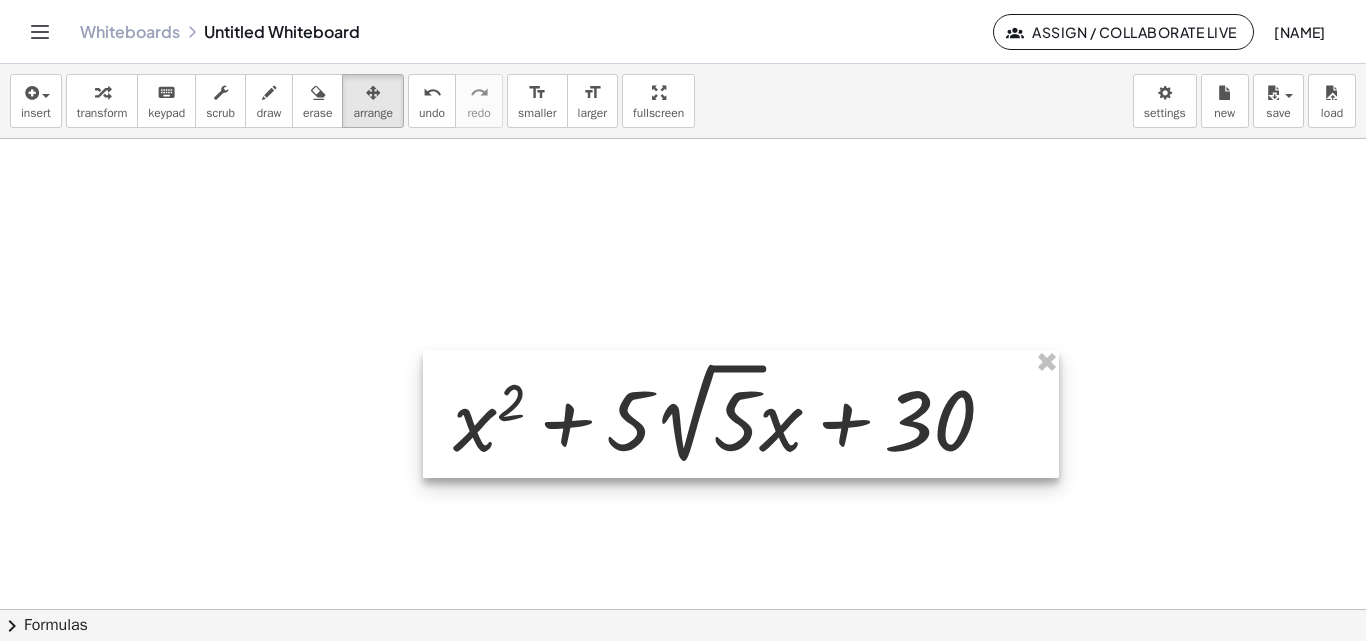 drag, startPoint x: 629, startPoint y: 381, endPoint x: 693, endPoint y: 409, distance: 69.856995 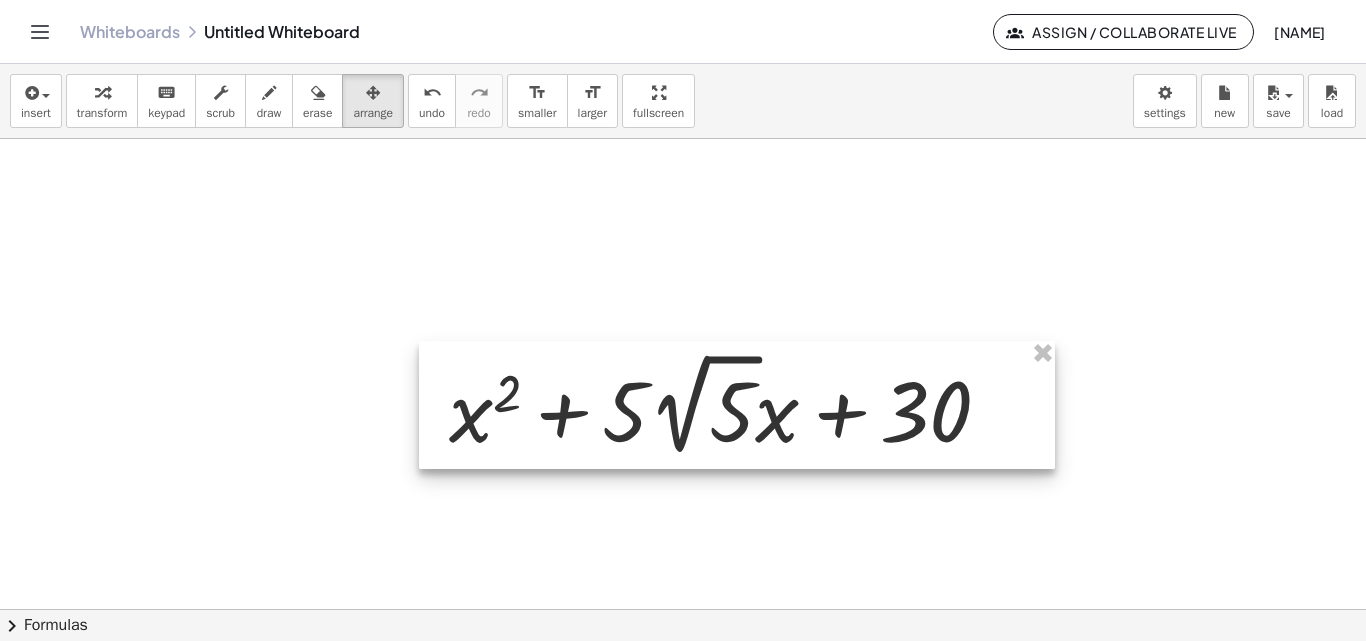 click at bounding box center [737, 405] 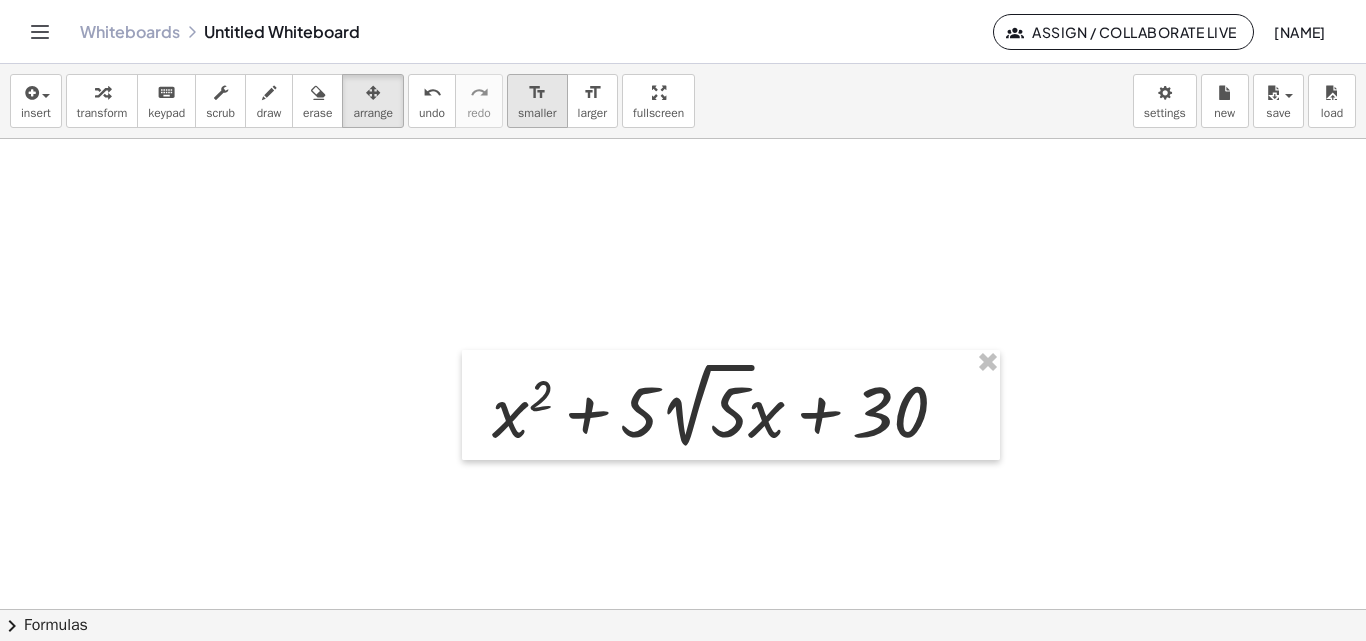 click on "smaller" at bounding box center (537, 113) 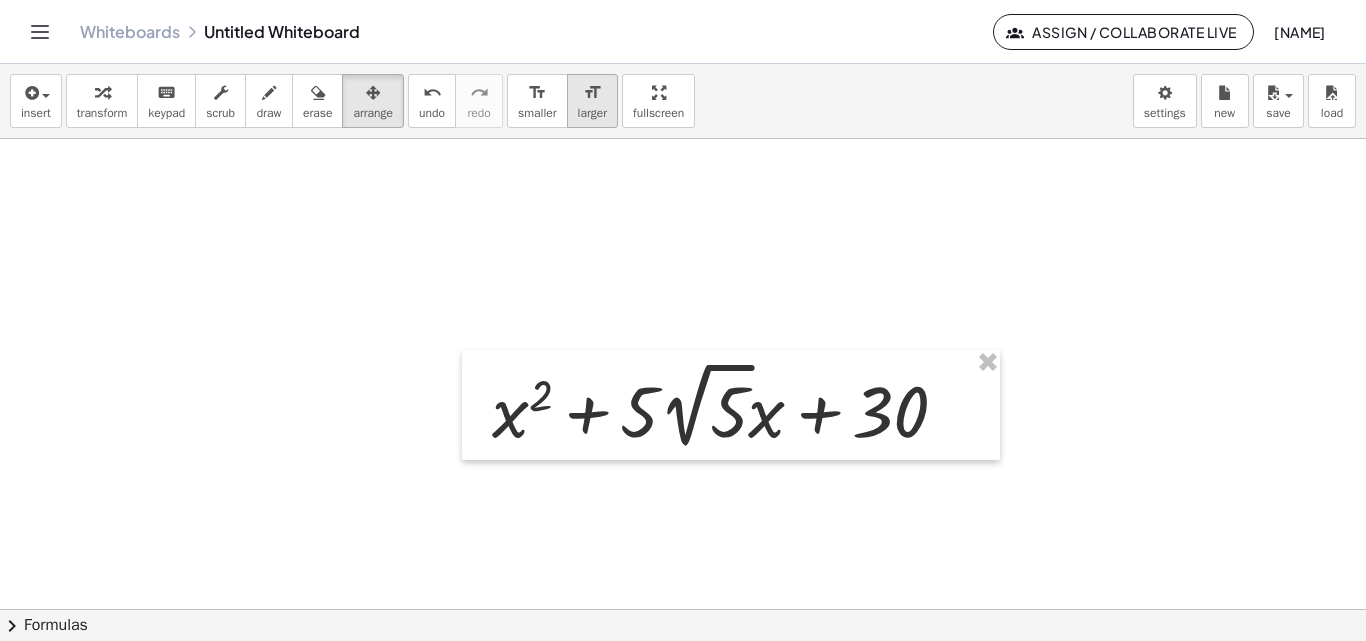 click on "format_size" at bounding box center [592, 93] 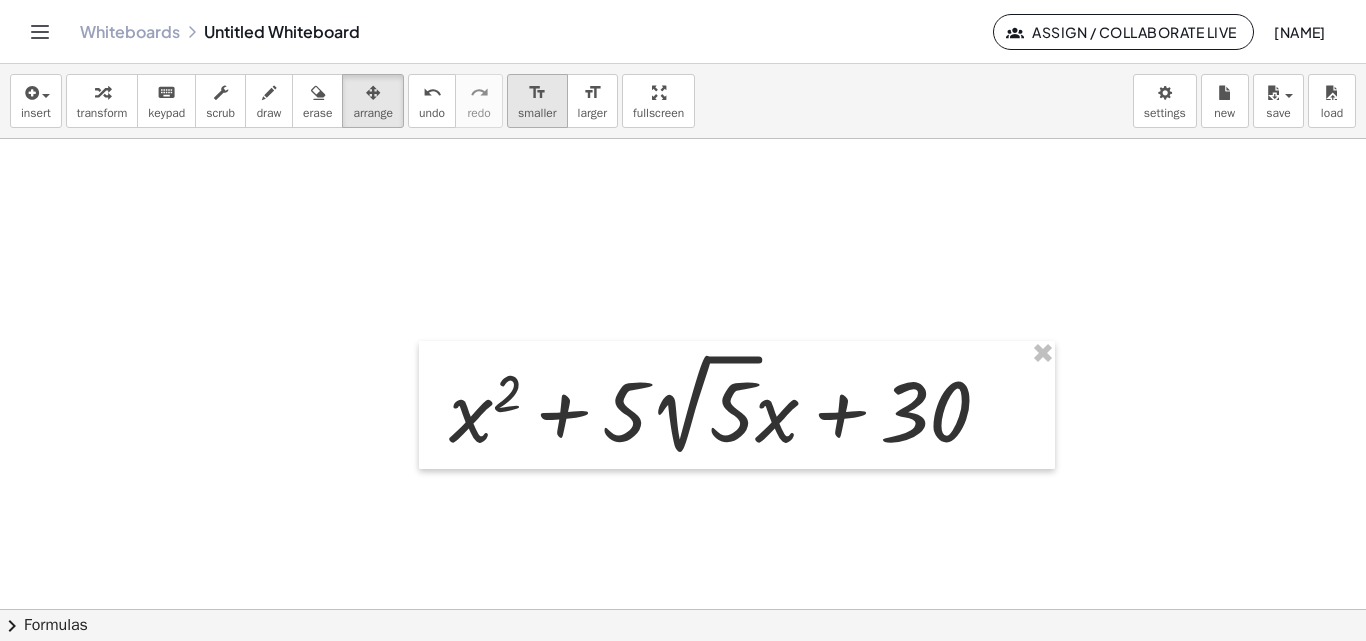 click on "format_size" at bounding box center [537, 93] 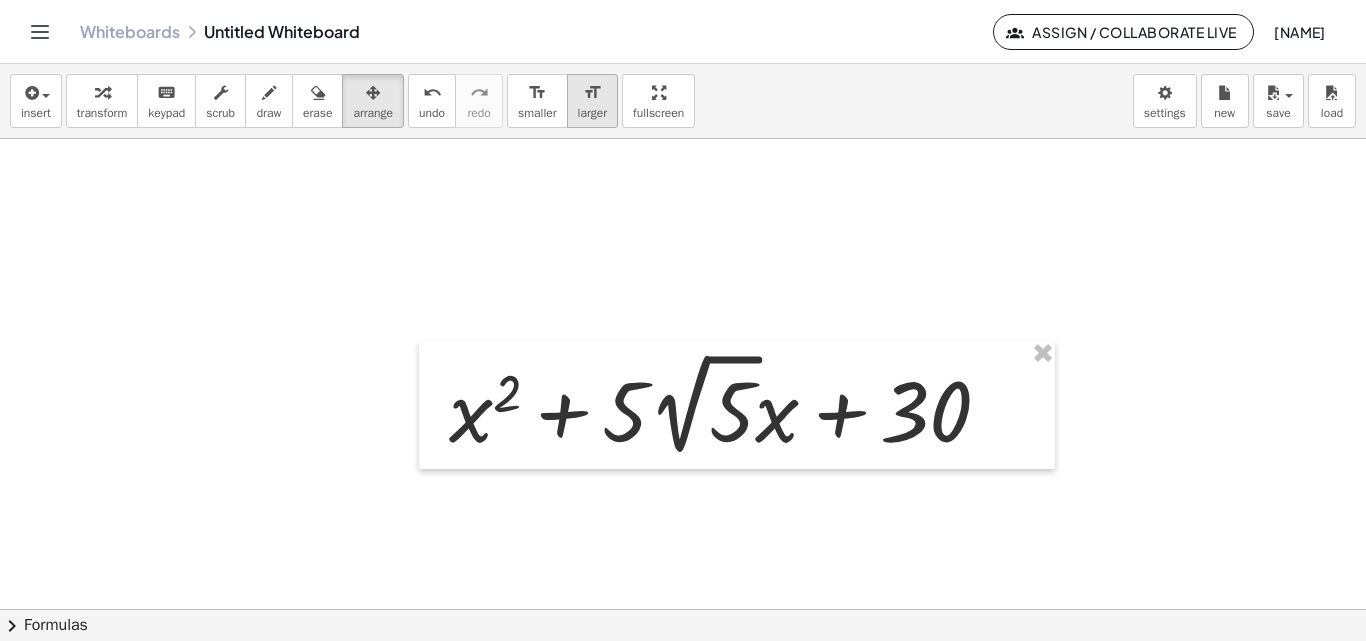 click on "format_size" at bounding box center [592, 93] 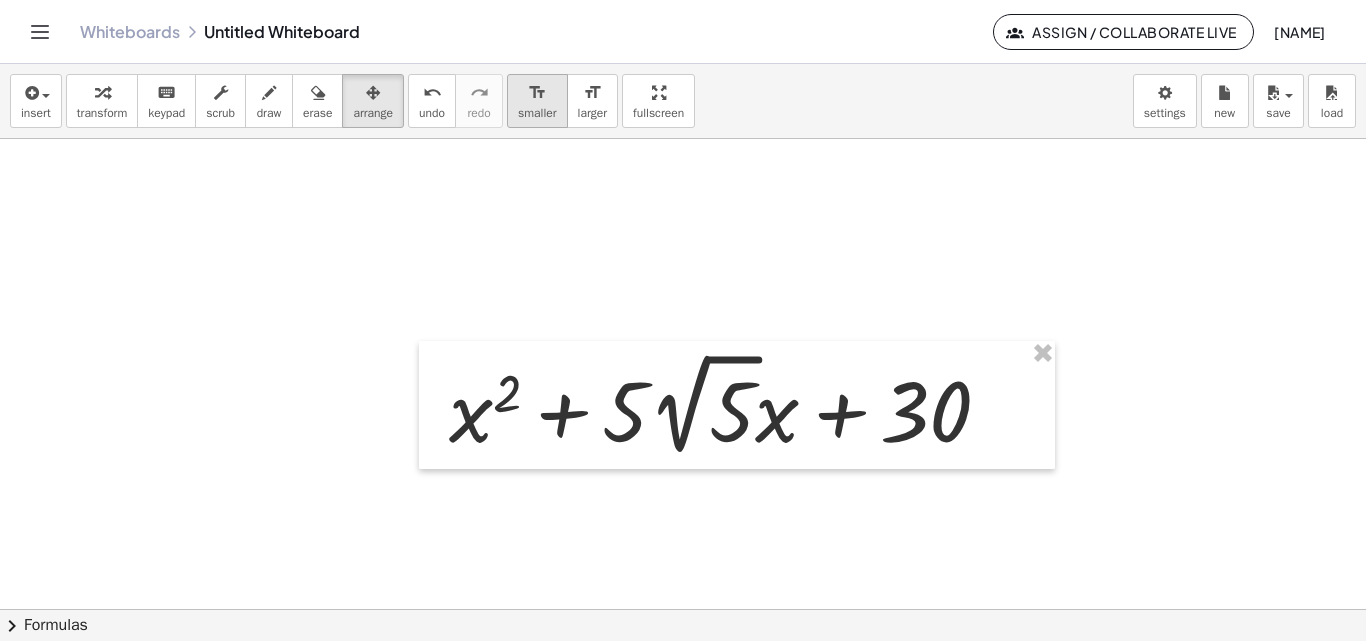 click on "format_size smaller" at bounding box center (537, 101) 